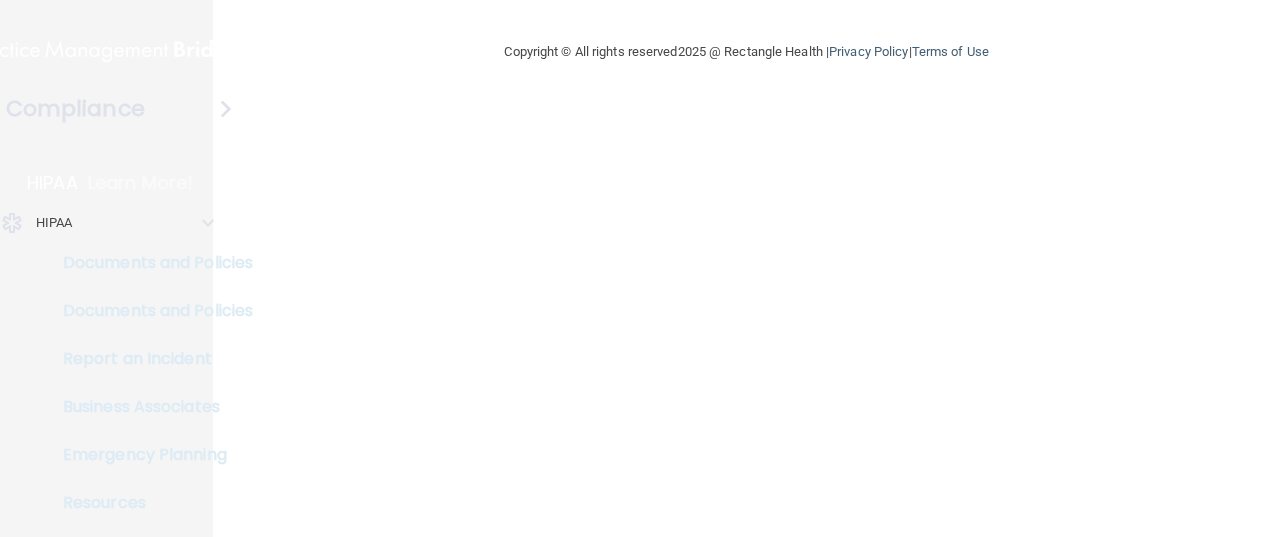 scroll, scrollTop: 0, scrollLeft: 0, axis: both 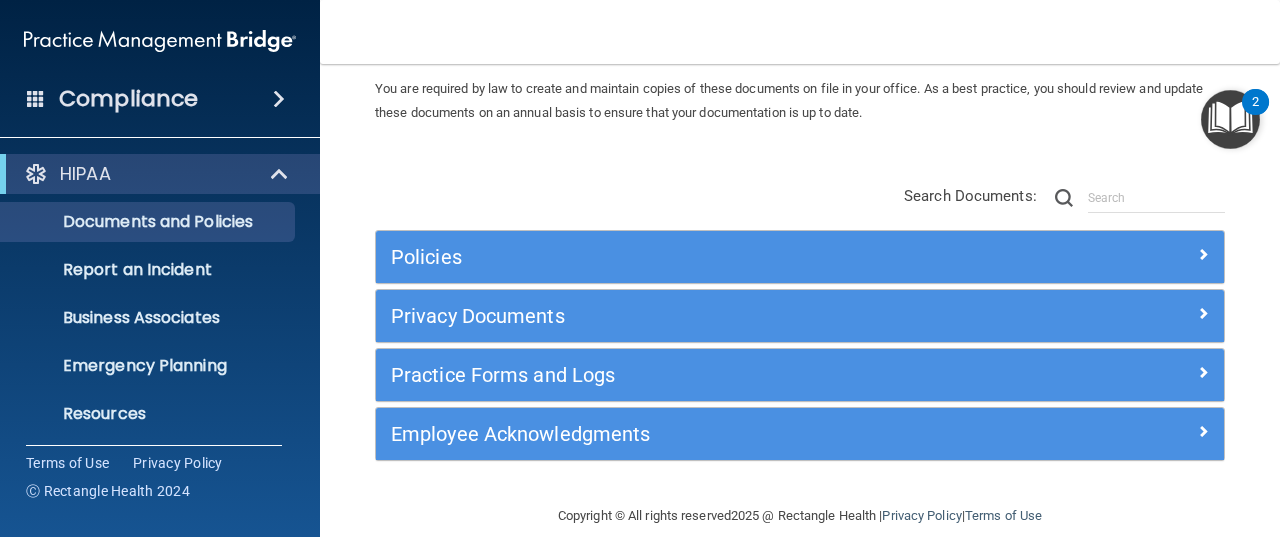 click at bounding box center (1230, 119) 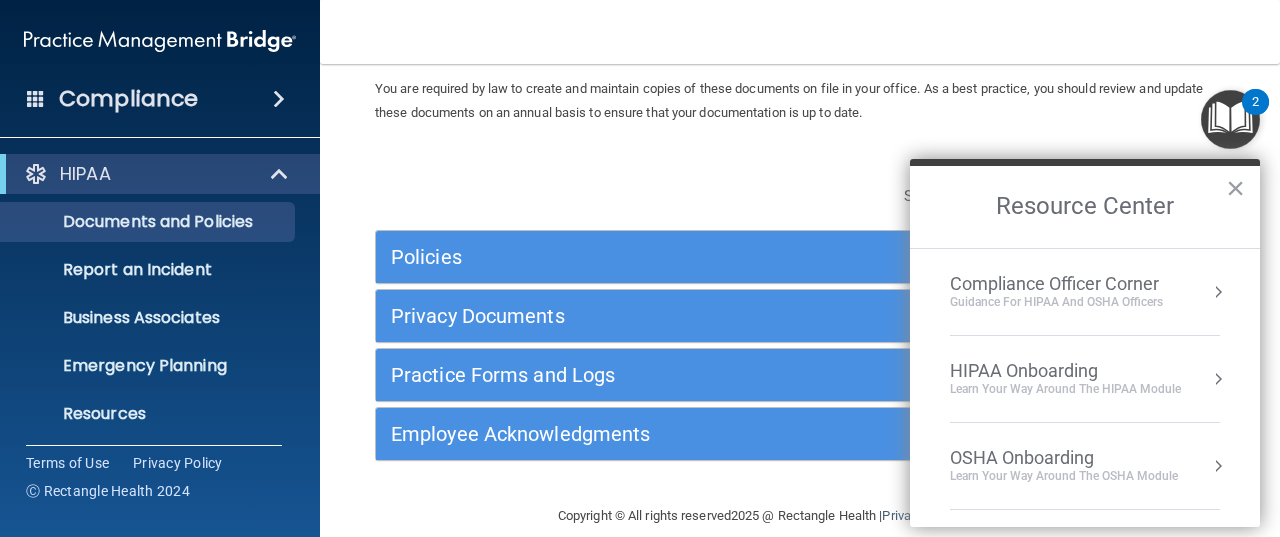 drag, startPoint x: 1251, startPoint y: 323, endPoint x: 805, endPoint y: 178, distance: 468.97867 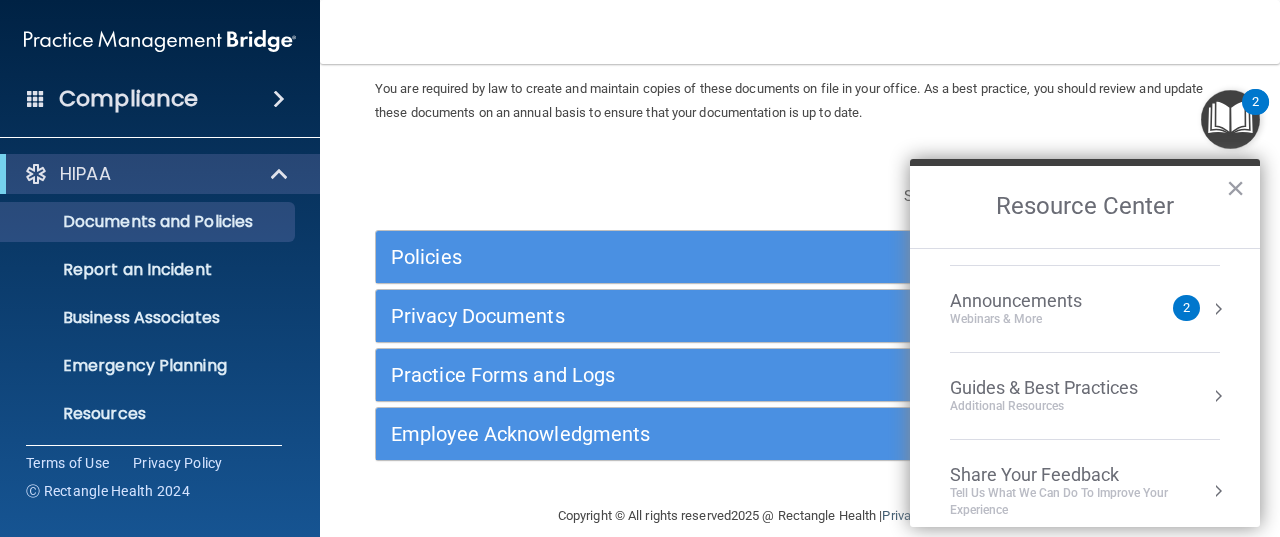 scroll, scrollTop: 344, scrollLeft: 0, axis: vertical 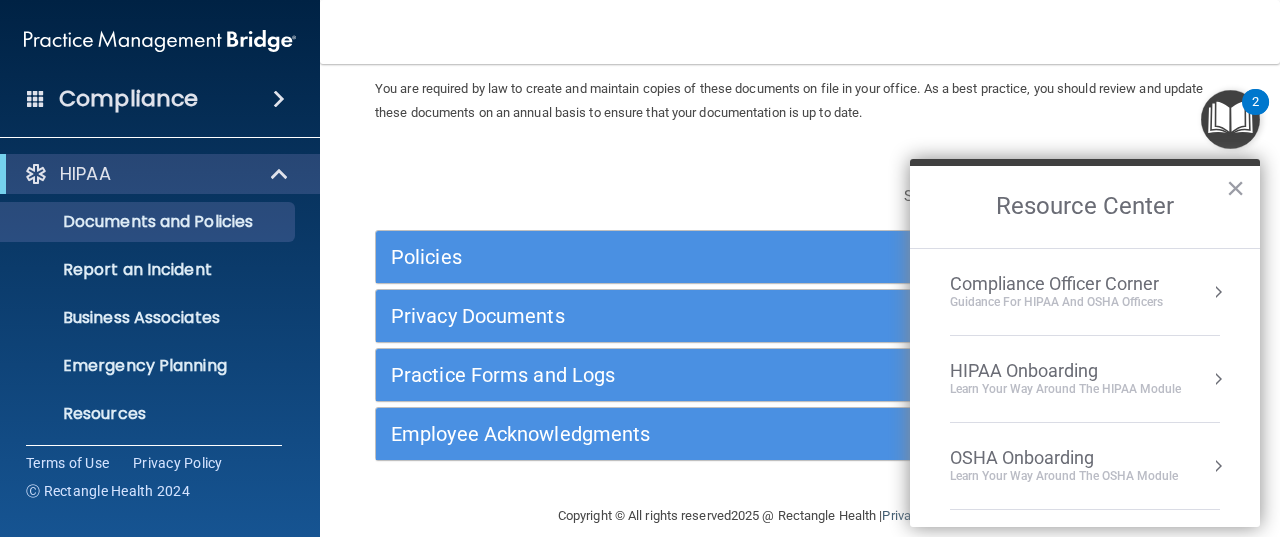 click at bounding box center (279, 99) 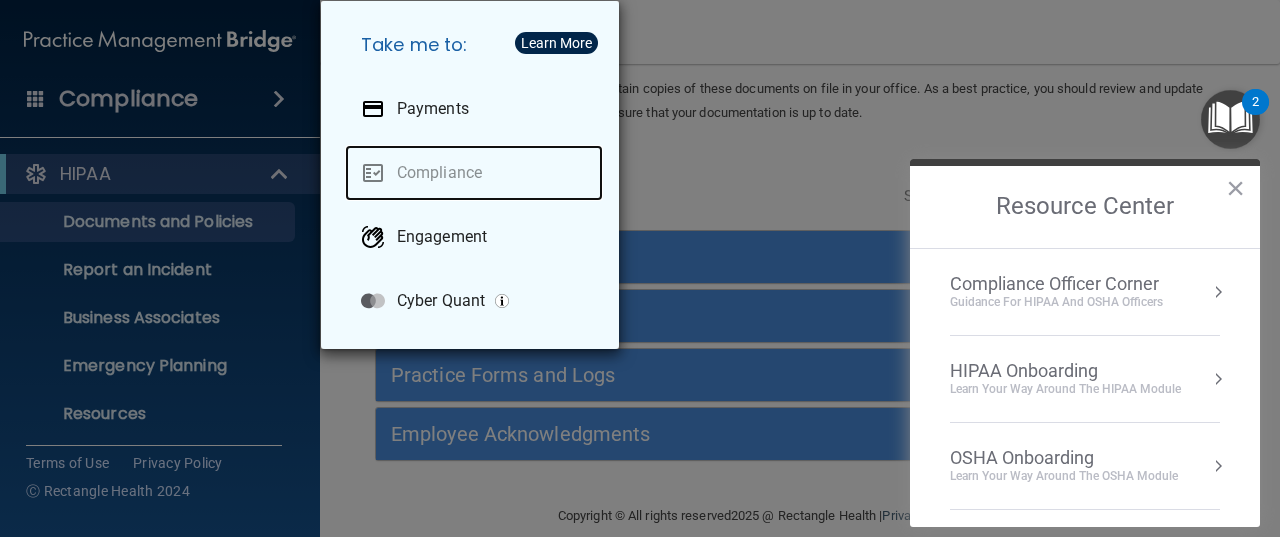 click on "Compliance" at bounding box center (474, 173) 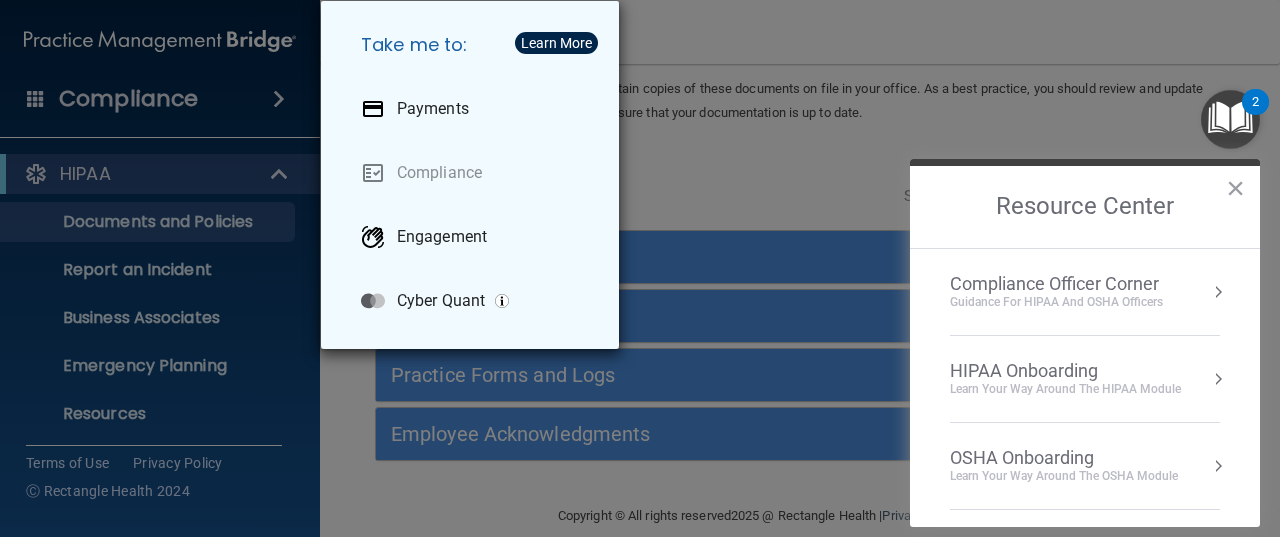 click on "Take me to:             Payments                   Compliance                     Engagement                     Cyber Quant" at bounding box center [640, 268] 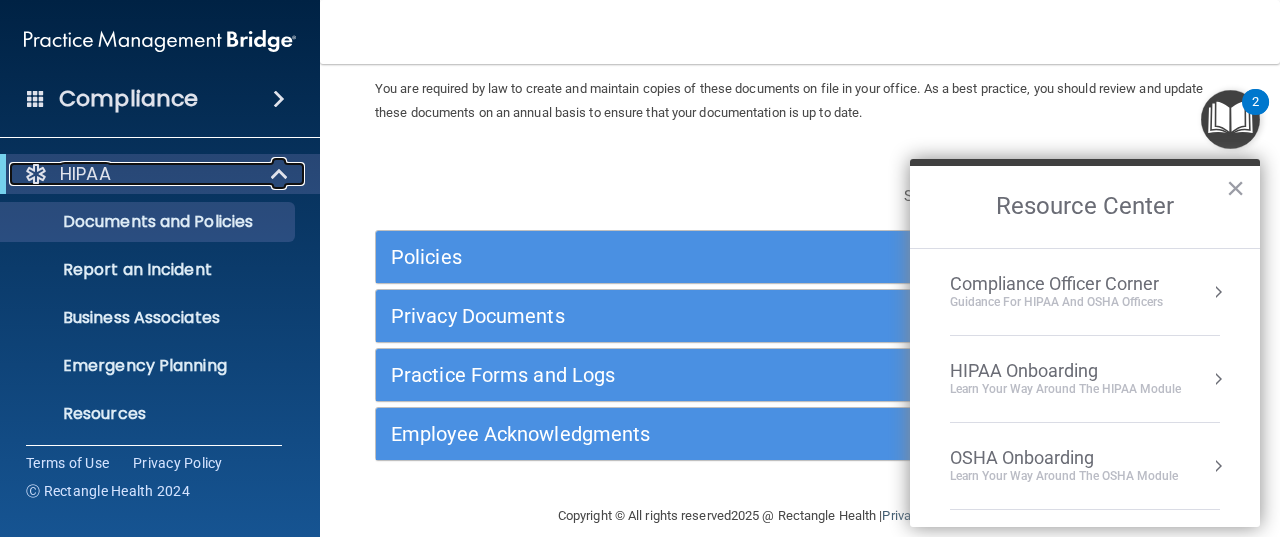 click at bounding box center [281, 174] 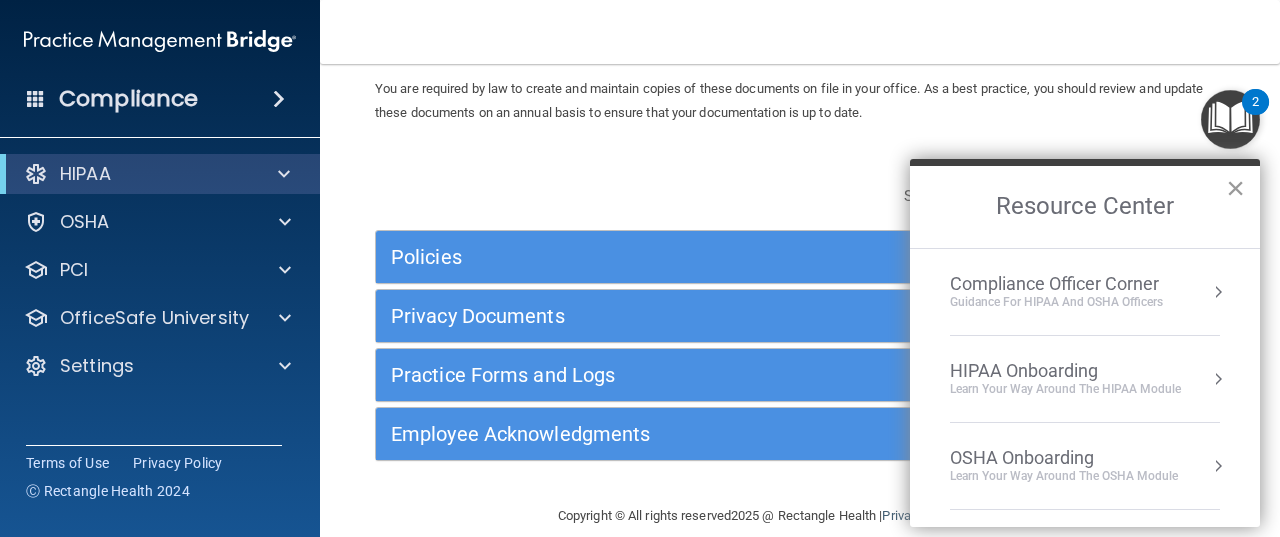 click on "×" at bounding box center [1235, 188] 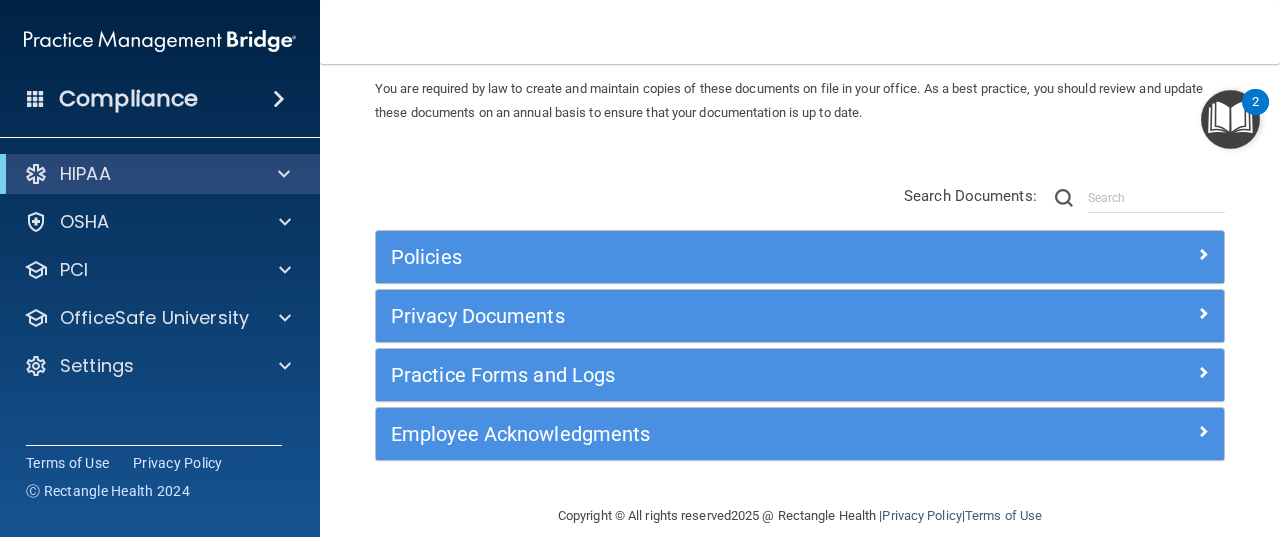 scroll, scrollTop: 100, scrollLeft: 0, axis: vertical 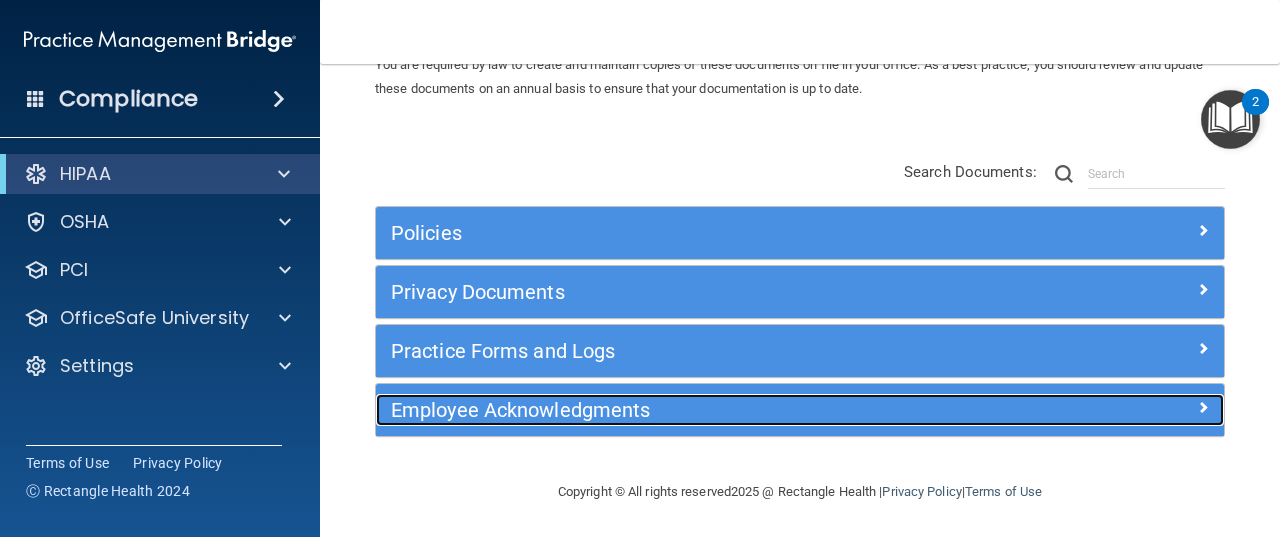 click on "Employee Acknowledgments" at bounding box center (694, 410) 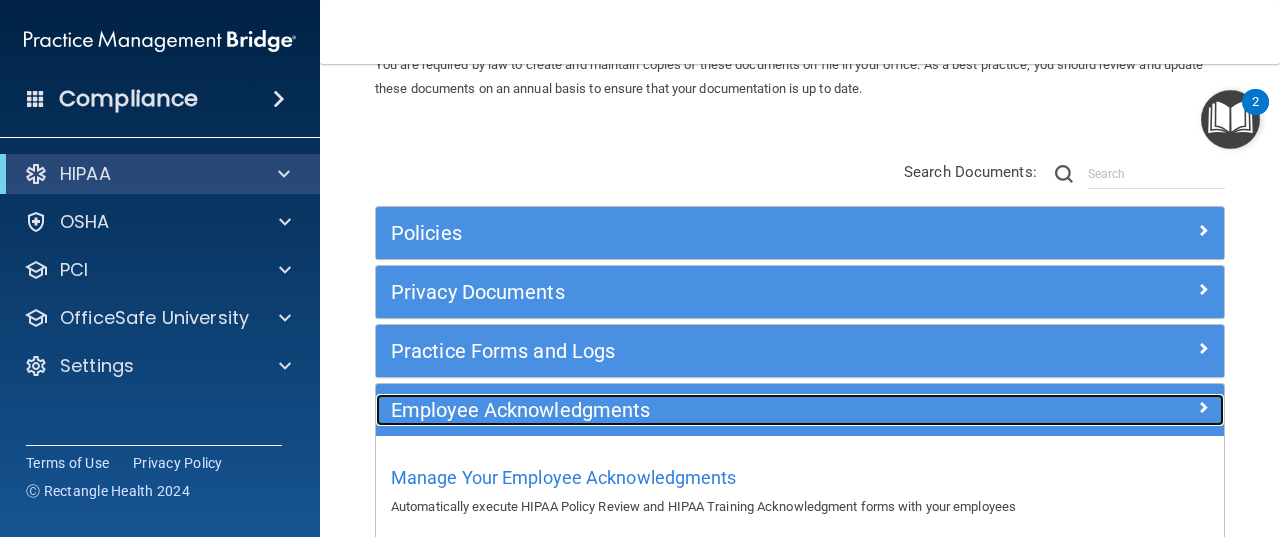 scroll, scrollTop: 210, scrollLeft: 0, axis: vertical 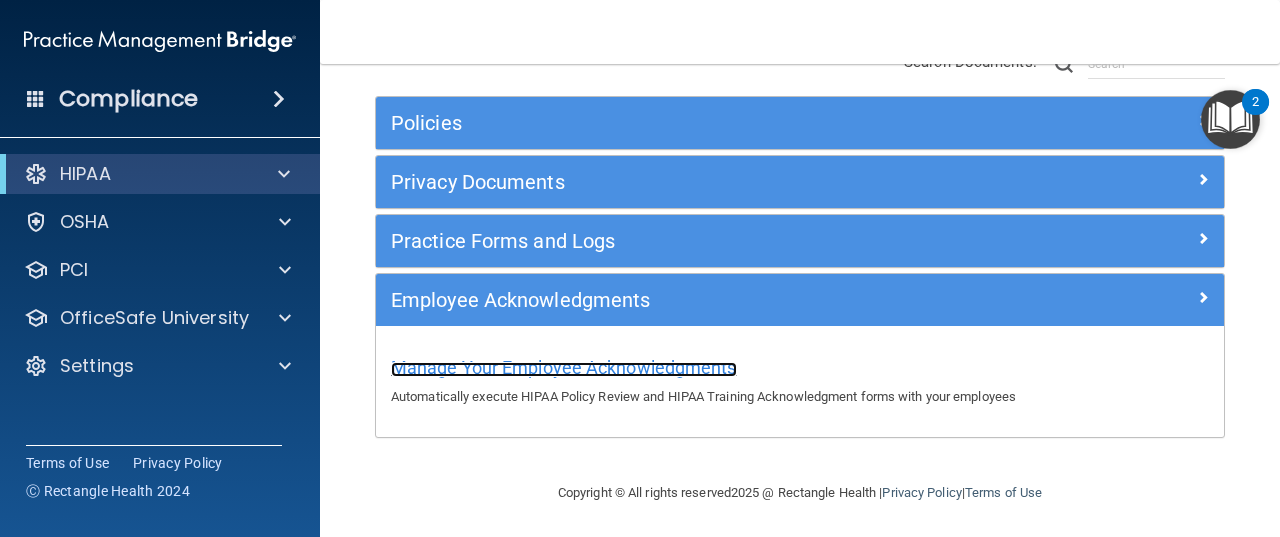 click on "Manage Your Employee Acknowledgments" at bounding box center [564, 367] 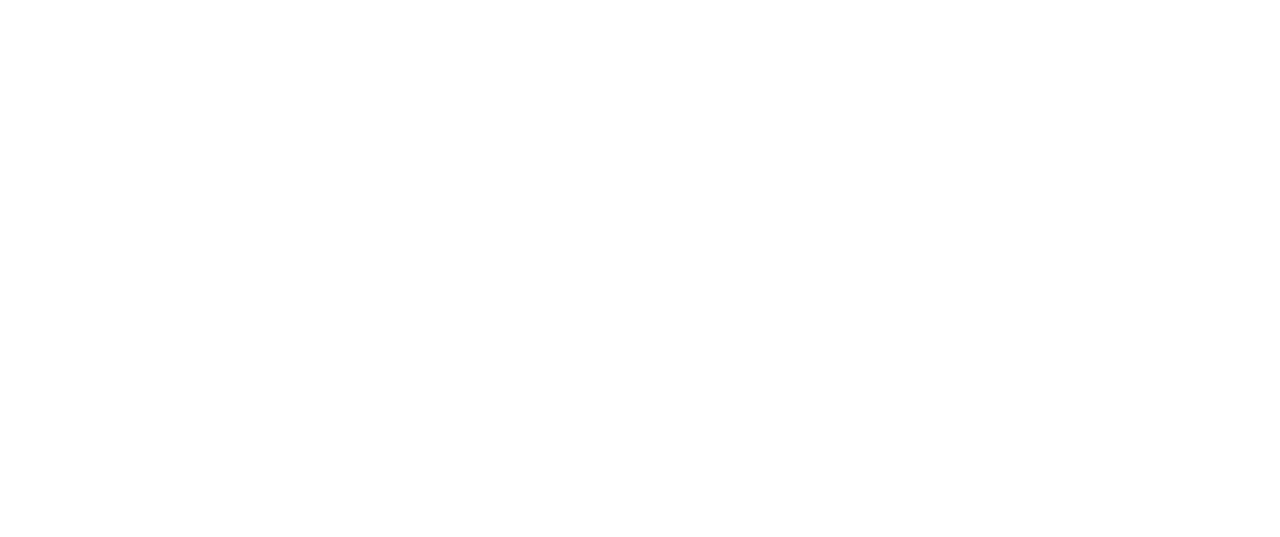 scroll, scrollTop: 0, scrollLeft: 0, axis: both 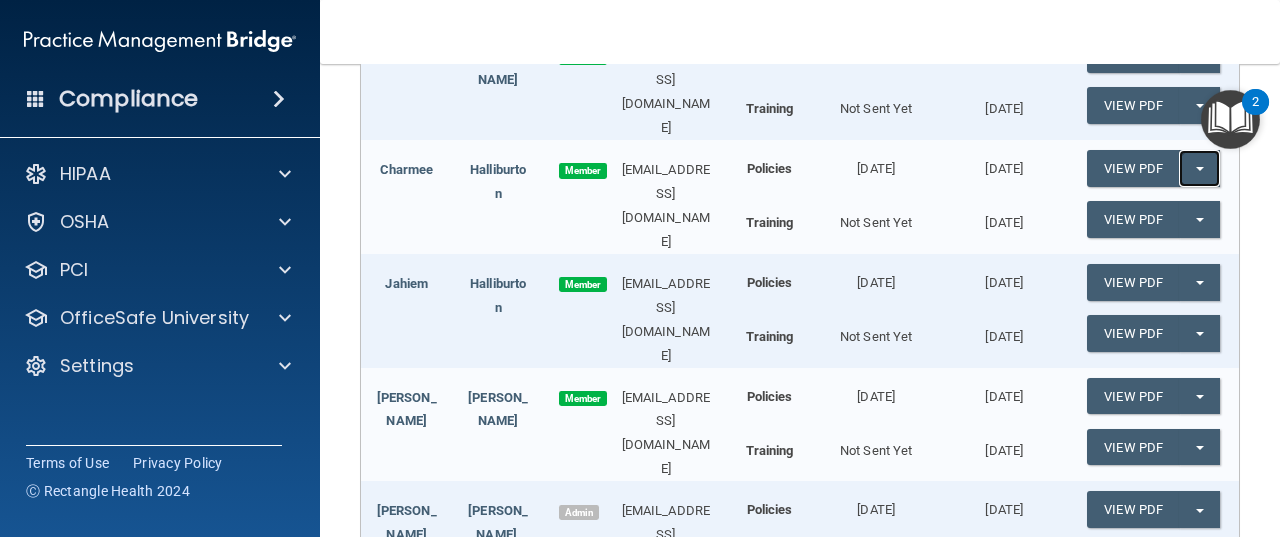 click on "Split button!" at bounding box center [1199, 168] 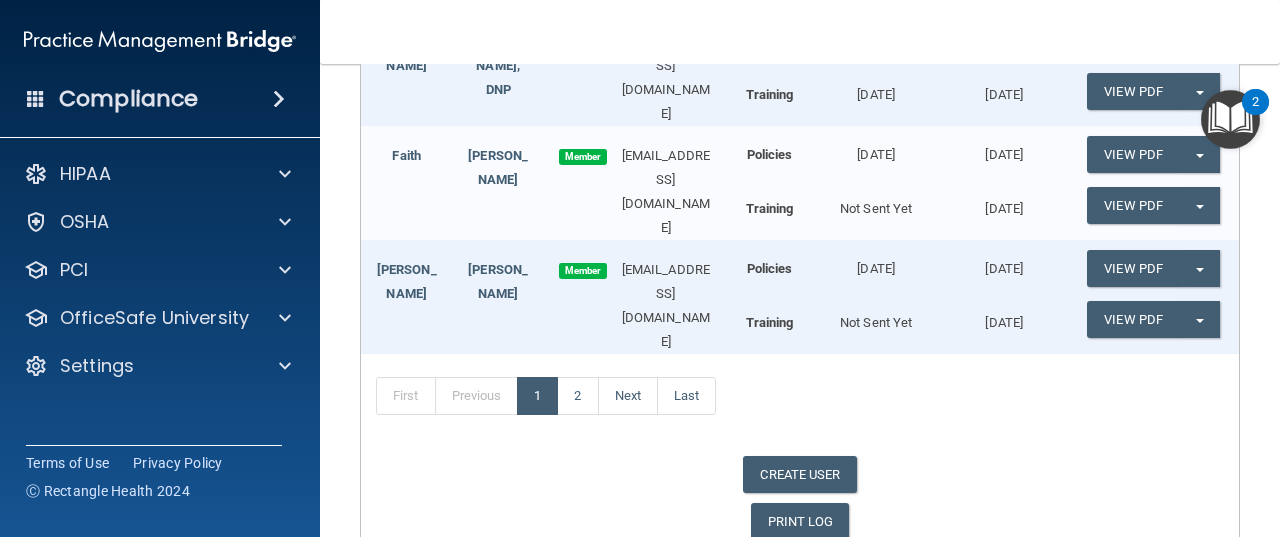 scroll, scrollTop: 1000, scrollLeft: 0, axis: vertical 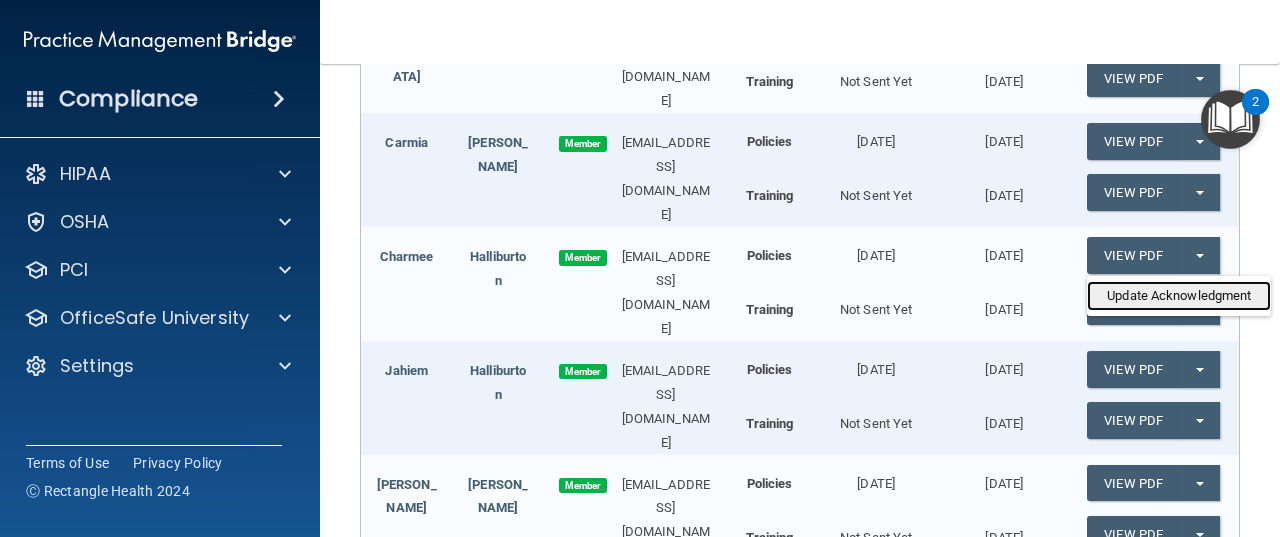 click on "Update Acknowledgment" at bounding box center [1179, 296] 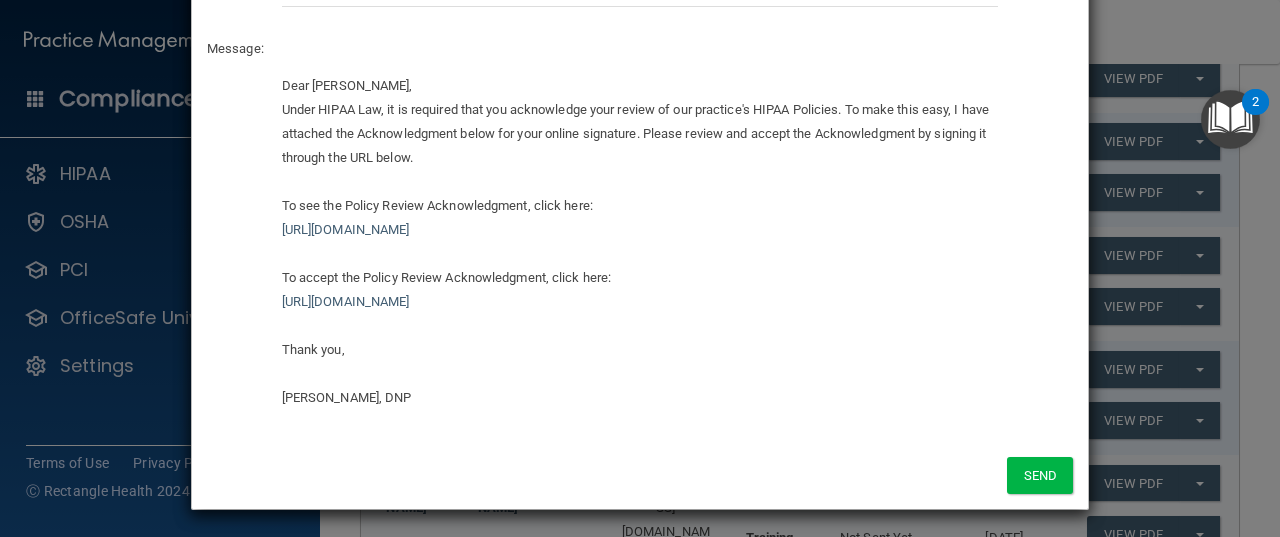 scroll, scrollTop: 190, scrollLeft: 0, axis: vertical 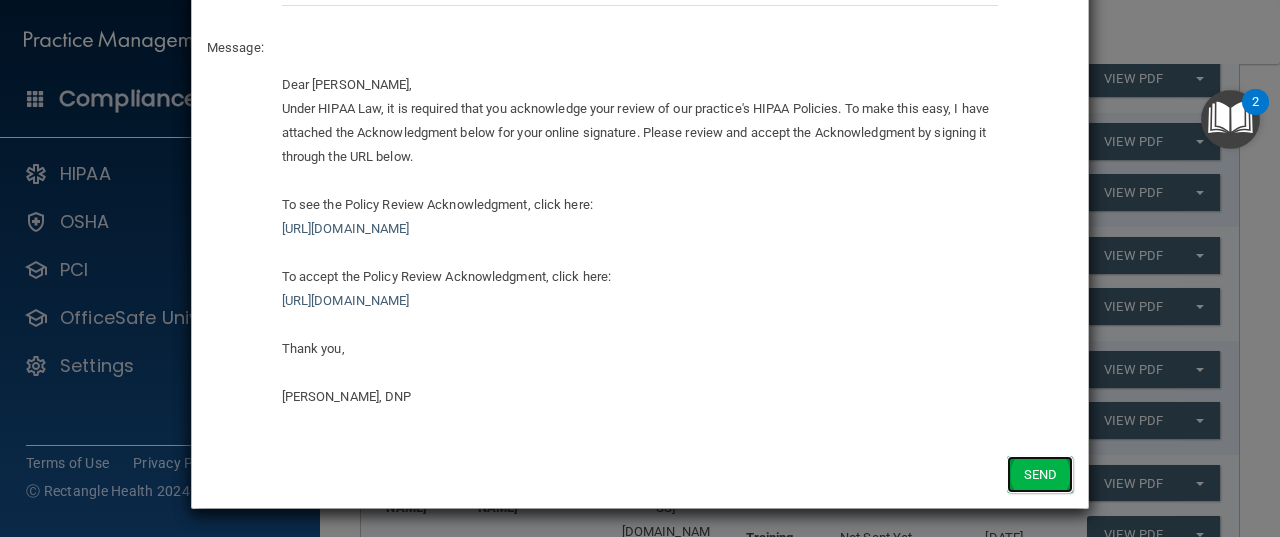 click on "Send" at bounding box center (1040, 474) 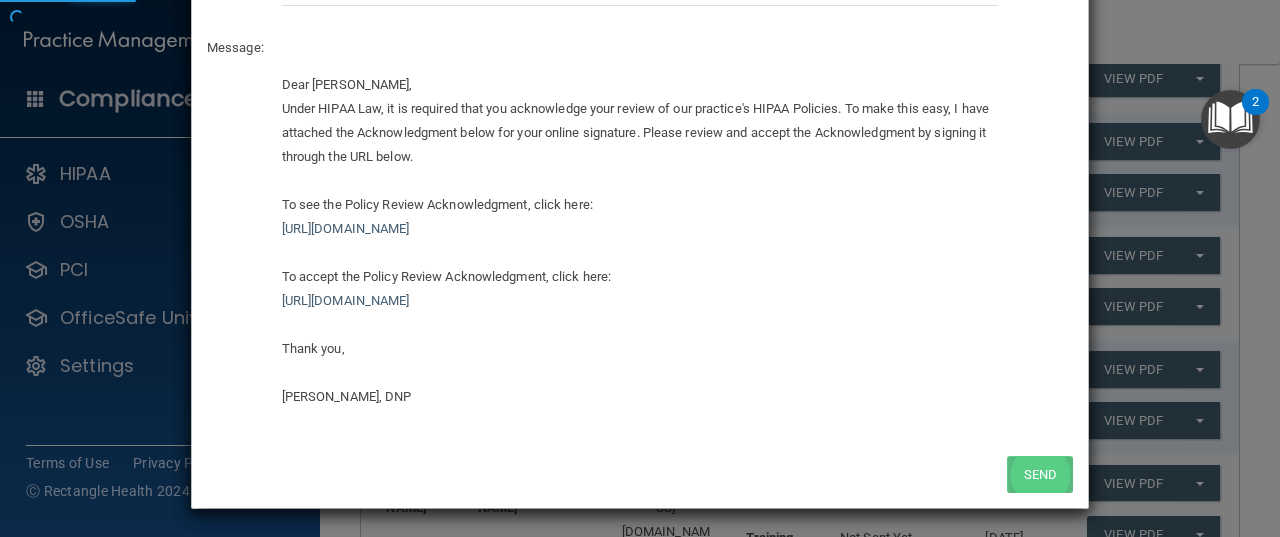 scroll, scrollTop: 0, scrollLeft: 0, axis: both 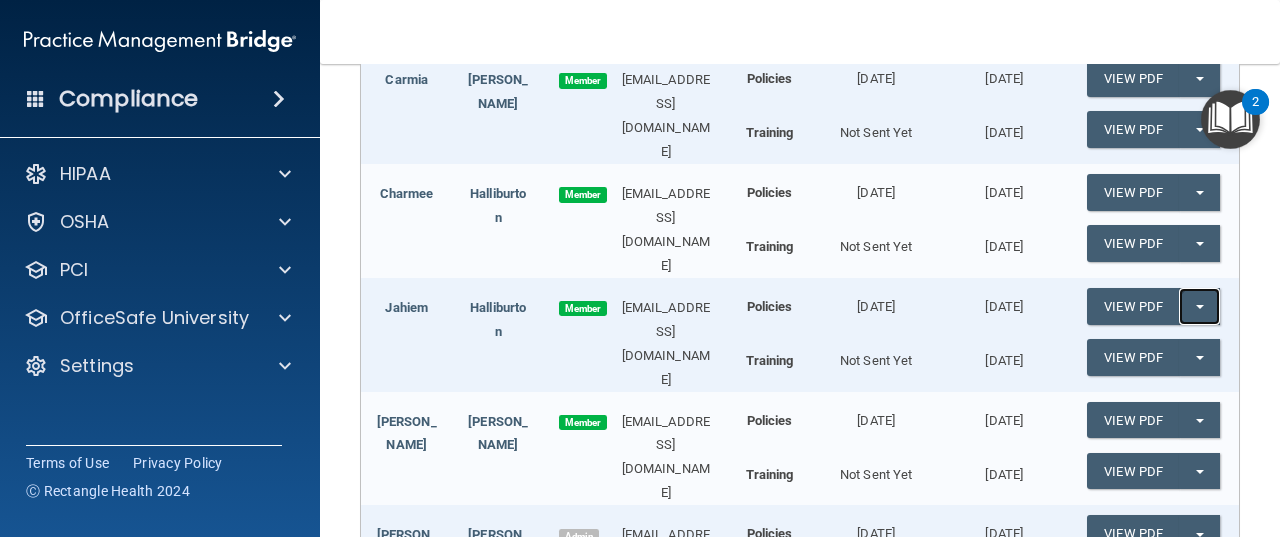 click on "Split button!" at bounding box center [1199, 306] 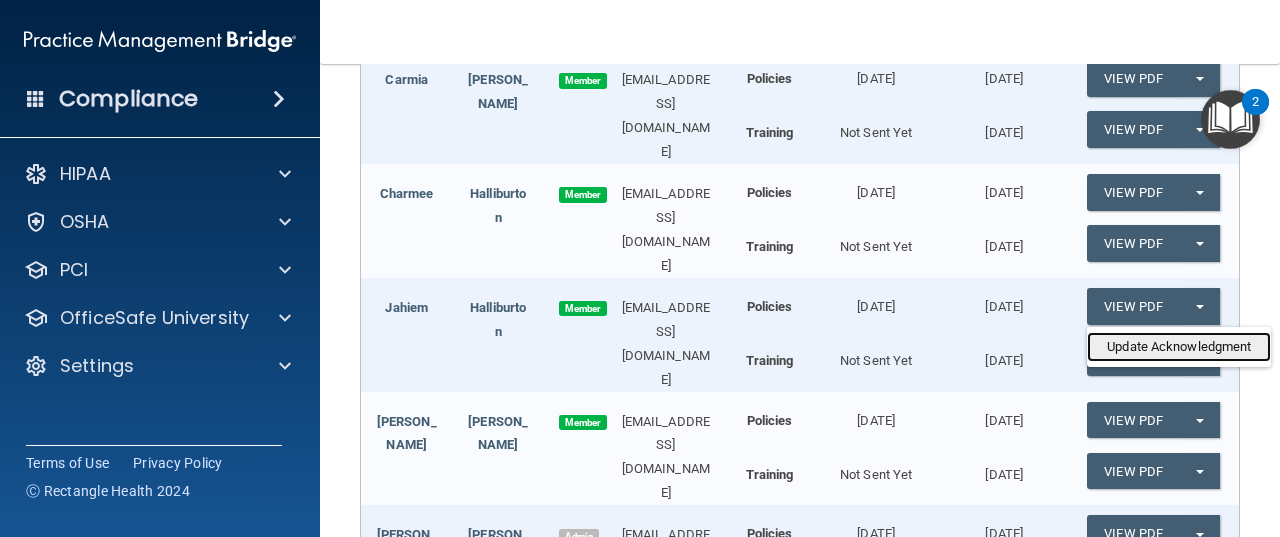 click on "Update Acknowledgment" at bounding box center [1179, 347] 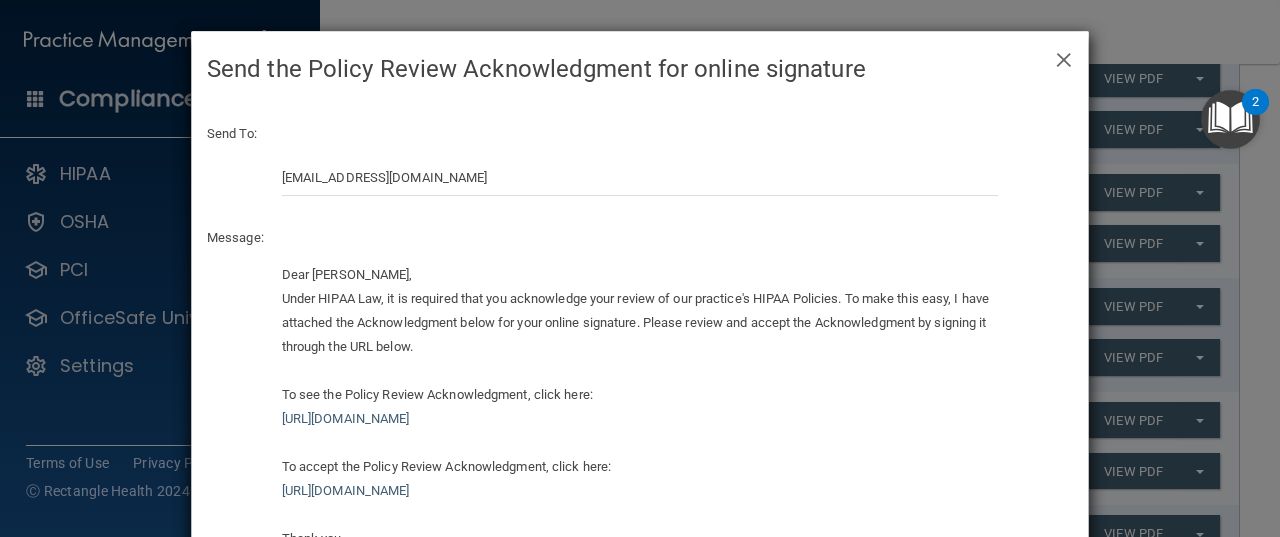 scroll, scrollTop: 190, scrollLeft: 0, axis: vertical 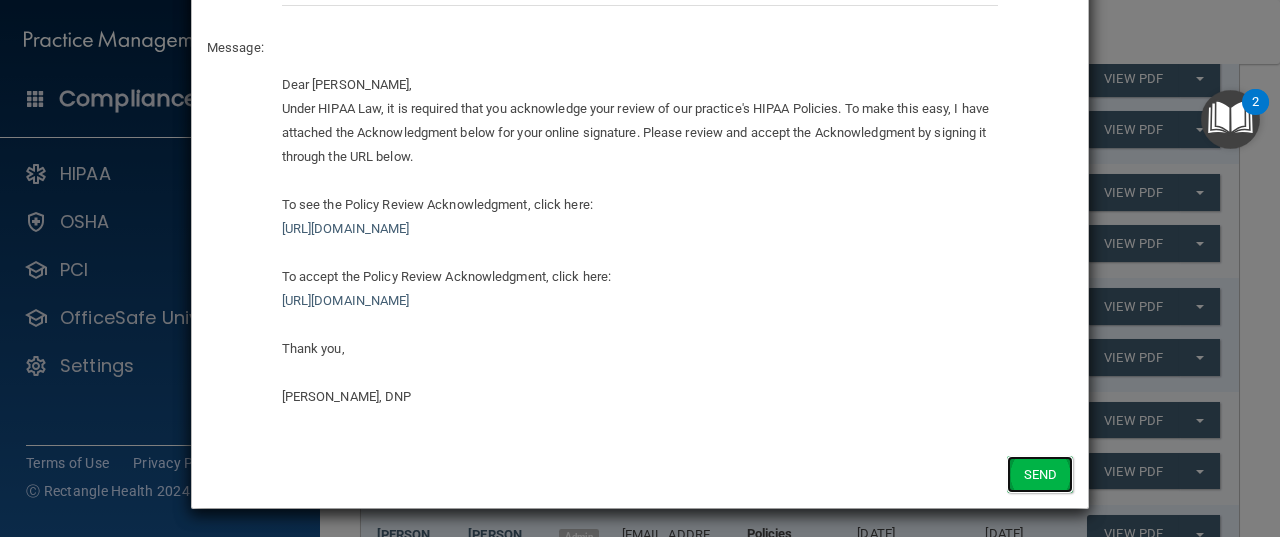 click on "Send" at bounding box center (1040, 474) 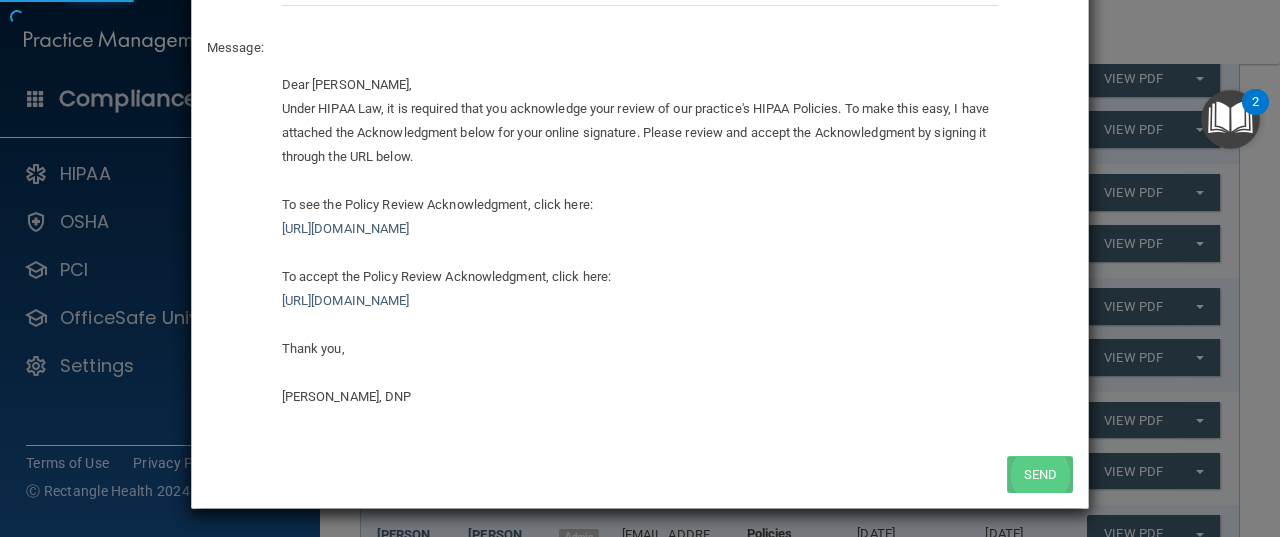 scroll, scrollTop: 0, scrollLeft: 0, axis: both 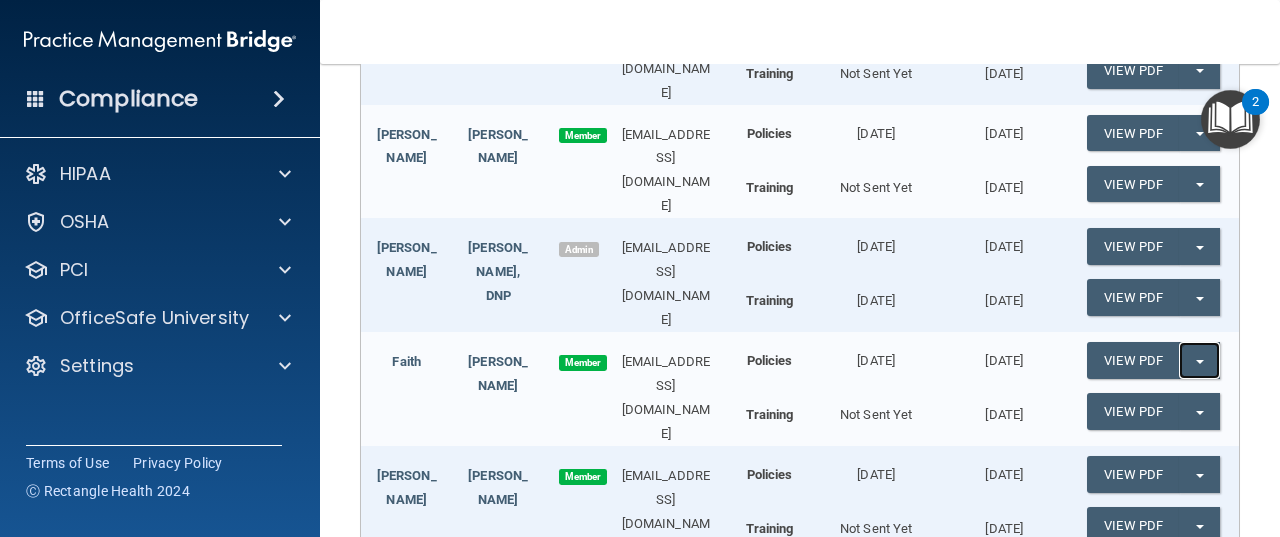 click at bounding box center [1200, 362] 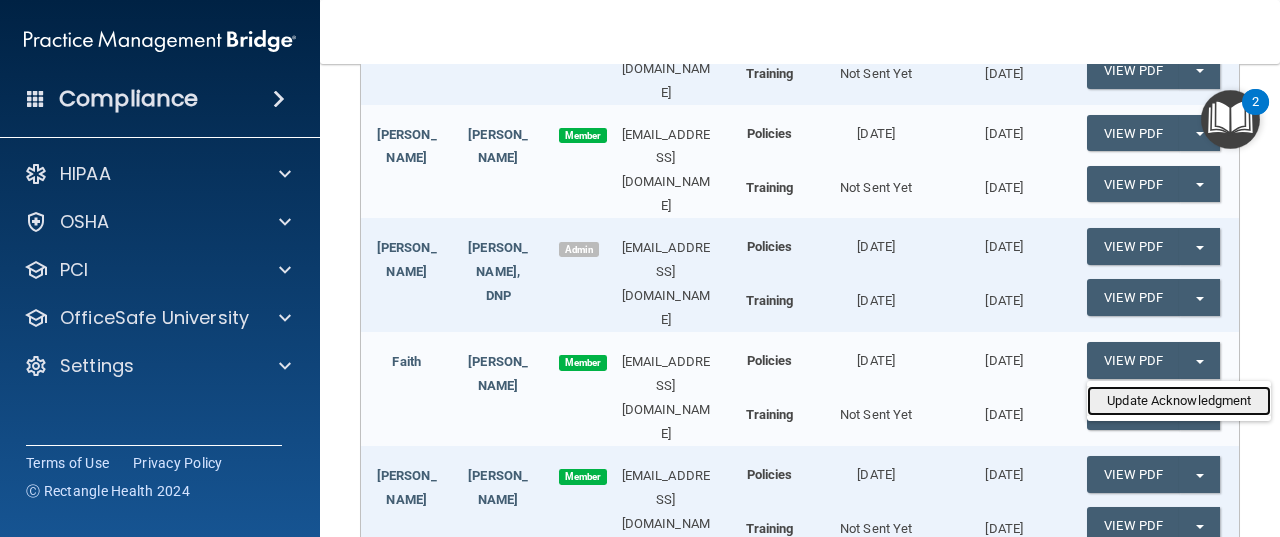 click on "Update Acknowledgment" at bounding box center (1179, 401) 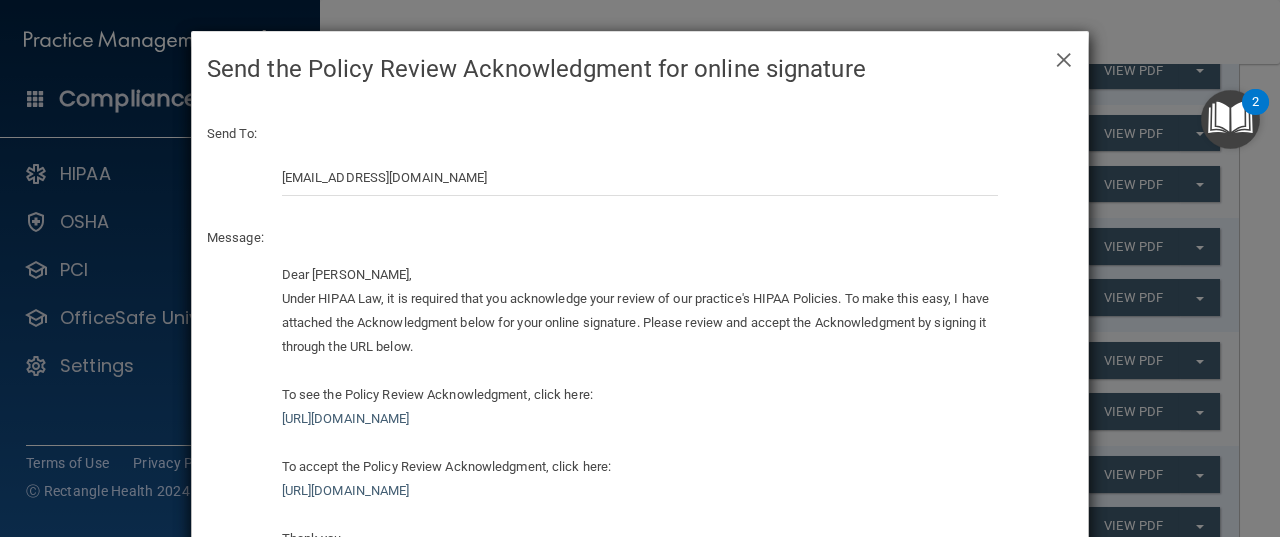 scroll, scrollTop: 190, scrollLeft: 0, axis: vertical 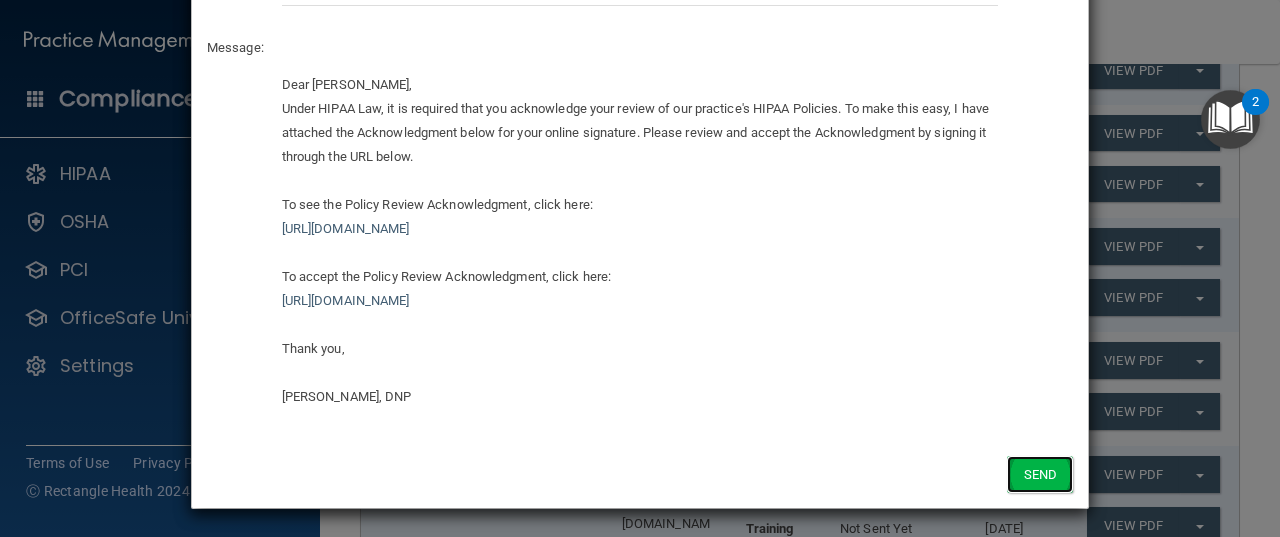 click on "Send" at bounding box center (1040, 474) 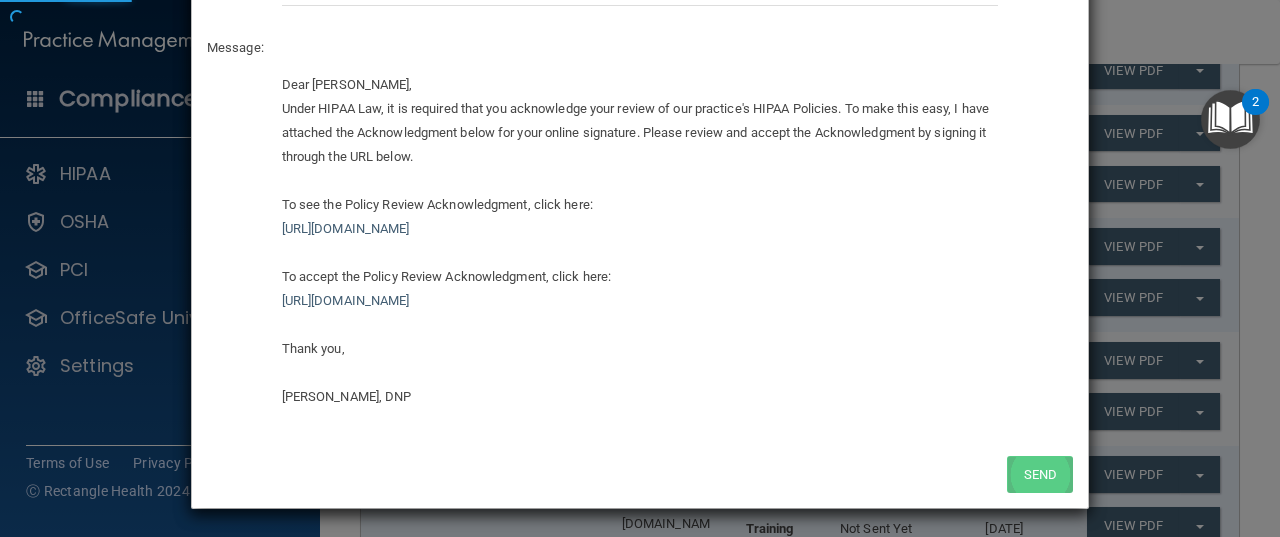scroll, scrollTop: 0, scrollLeft: 0, axis: both 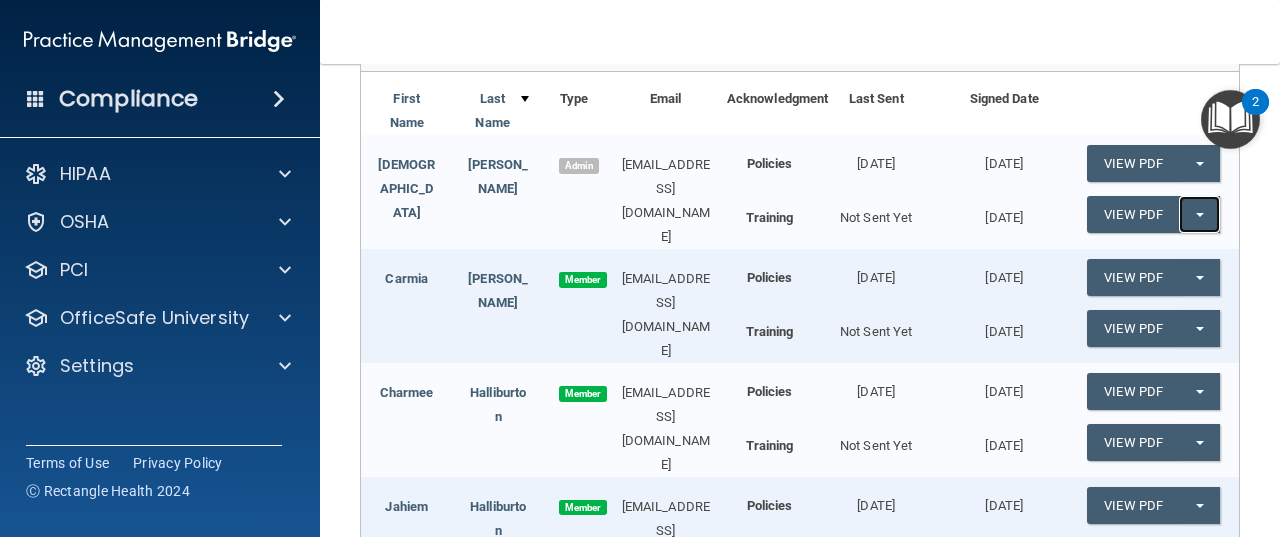 click on "Split button!" at bounding box center (1199, 214) 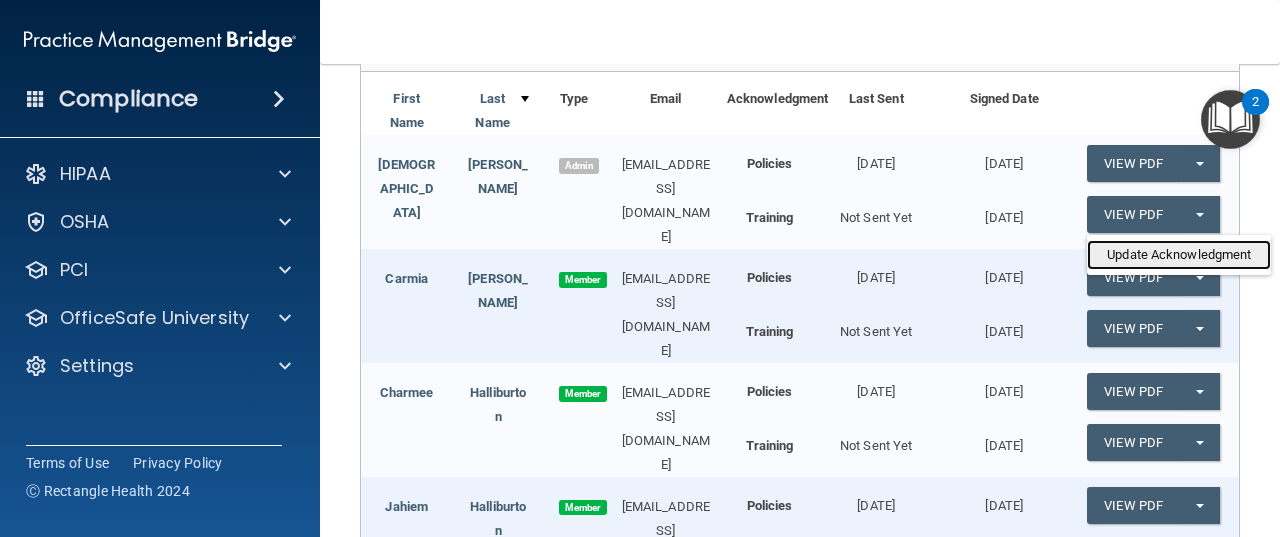 click on "Update Acknowledgment" at bounding box center [1179, 255] 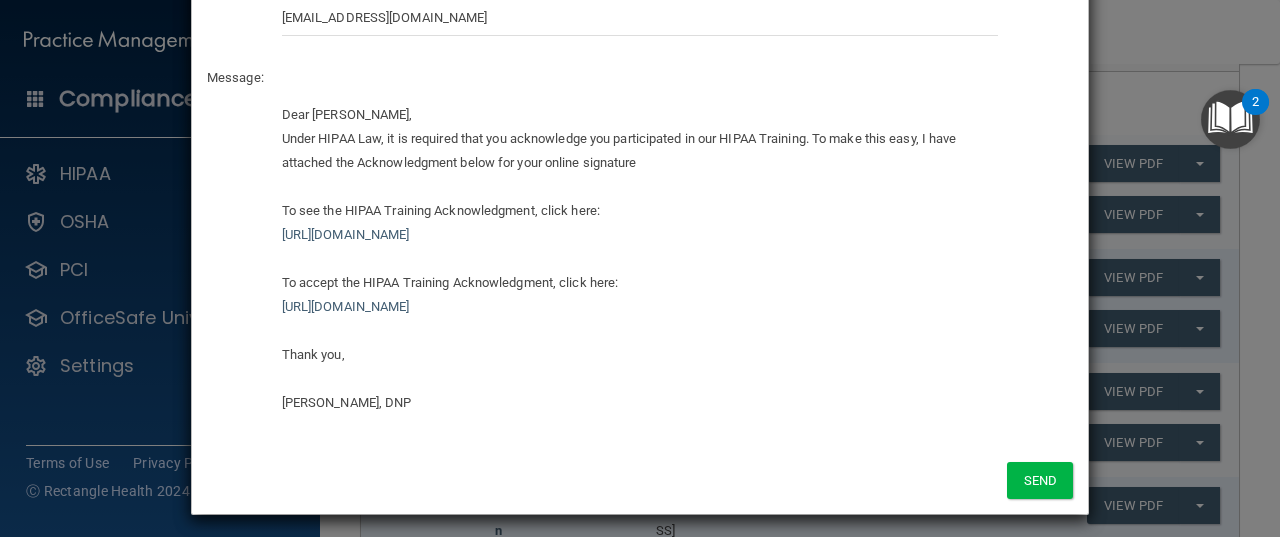 scroll, scrollTop: 166, scrollLeft: 0, axis: vertical 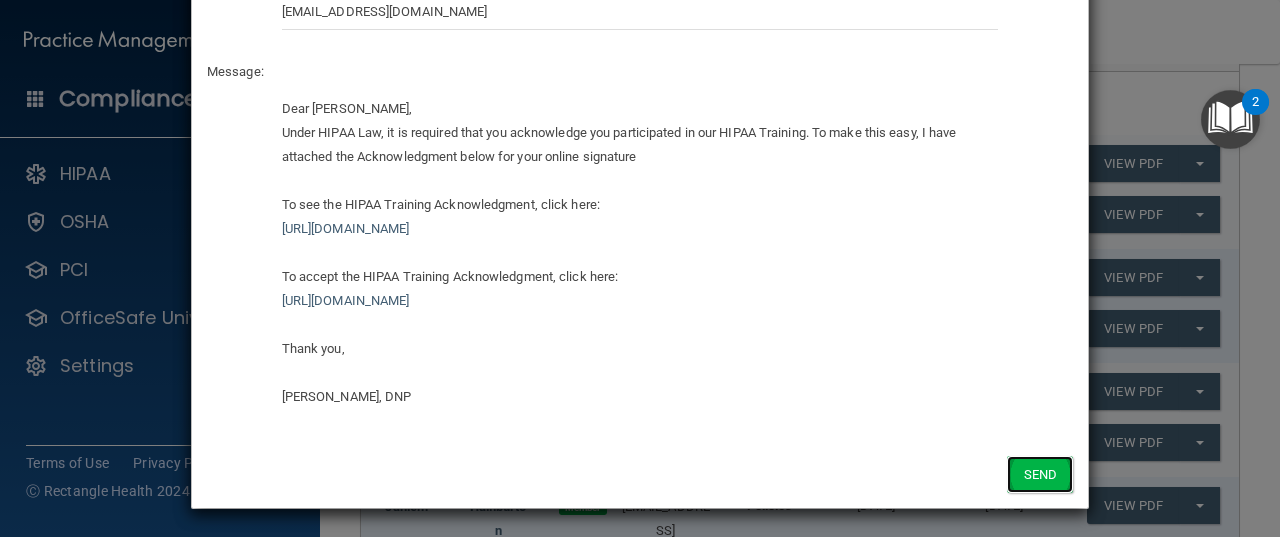 click on "Send" at bounding box center [1040, 474] 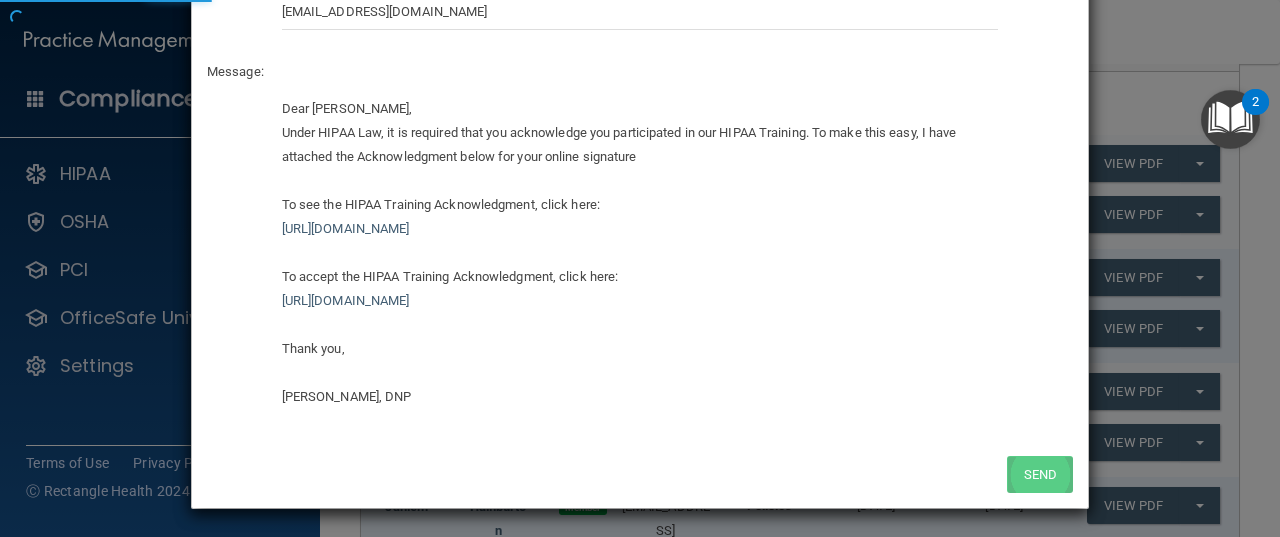 scroll, scrollTop: 0, scrollLeft: 0, axis: both 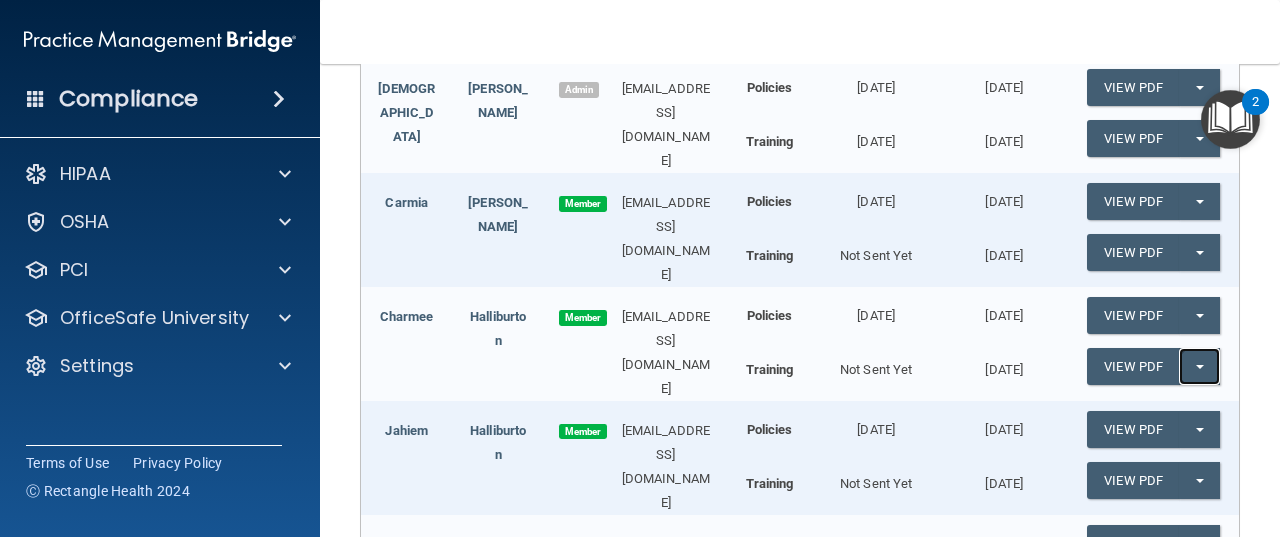 click on "Split button!" at bounding box center (1199, 366) 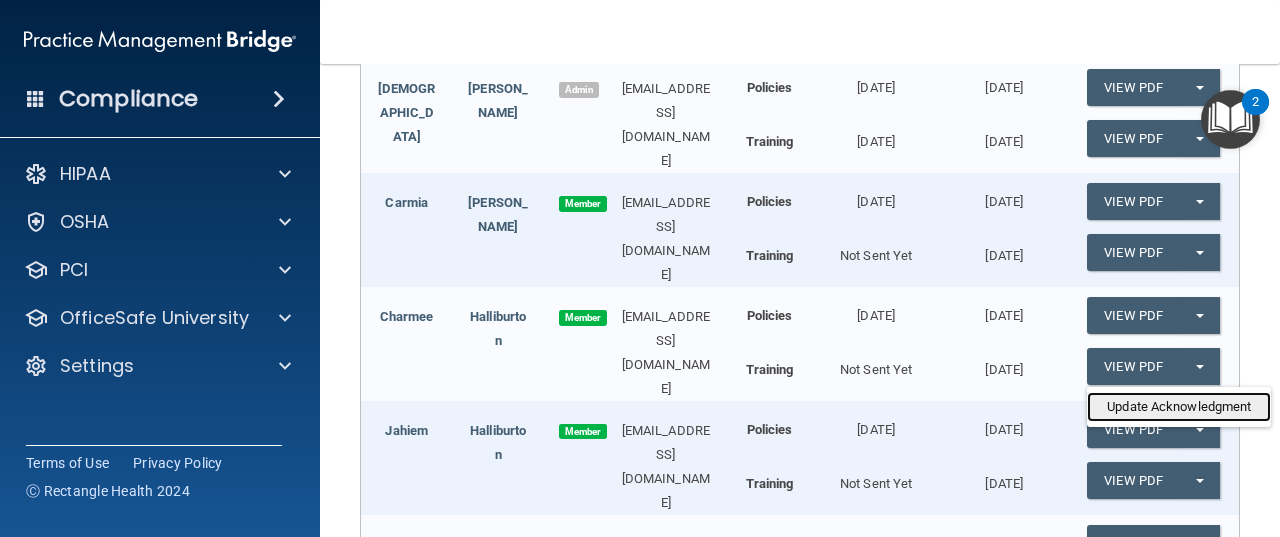 click on "Update Acknowledgment" at bounding box center [1179, 407] 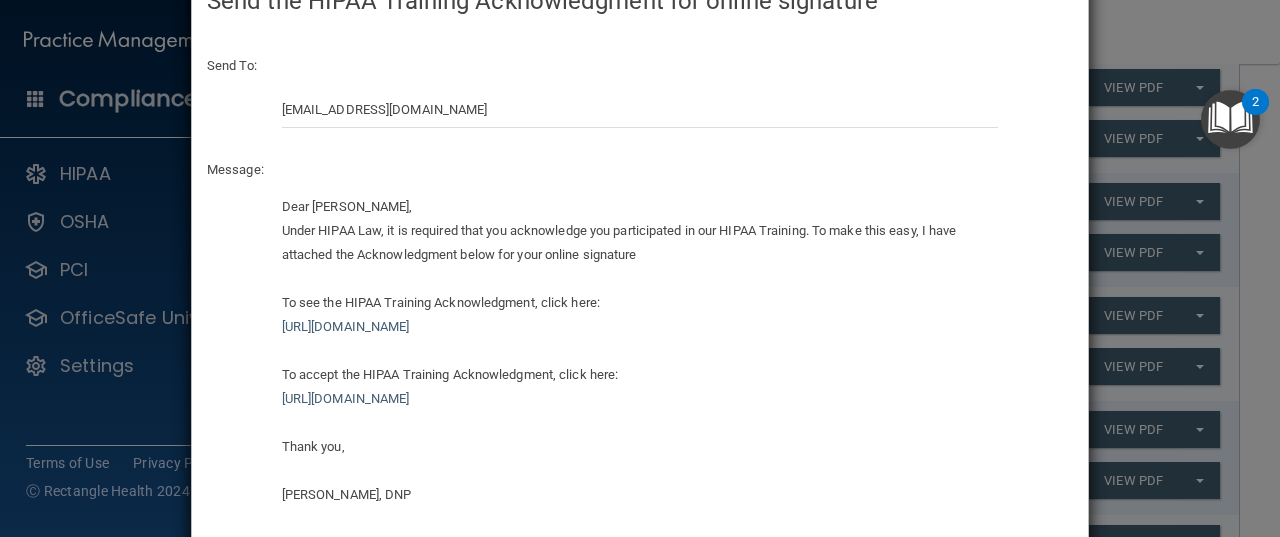 scroll, scrollTop: 166, scrollLeft: 0, axis: vertical 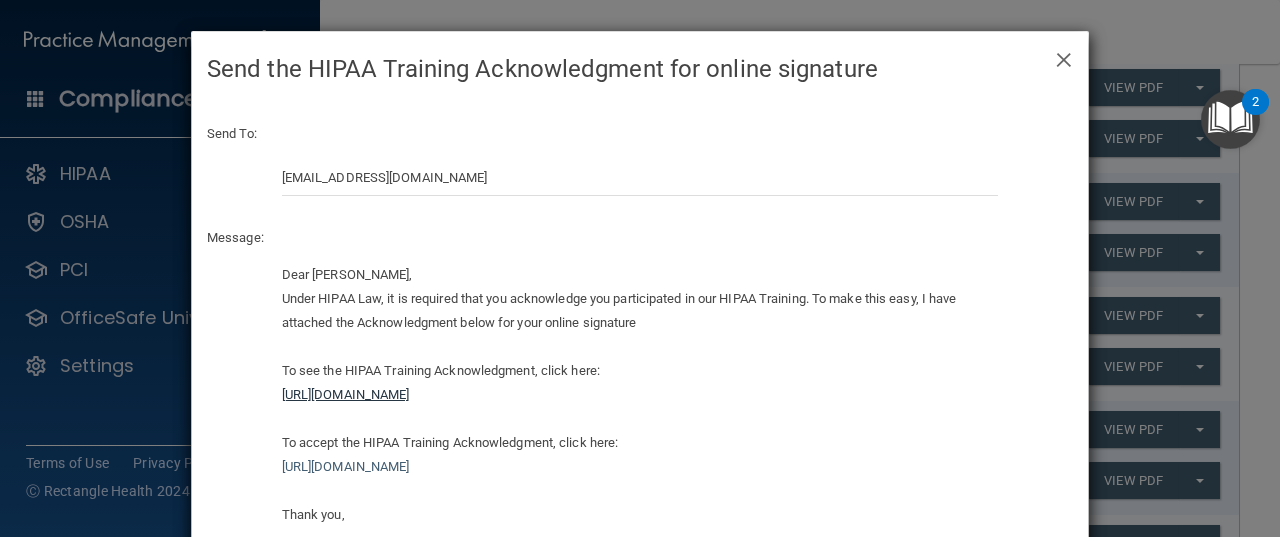 click on "https://ra.officesafe.com/api/employee_acknowledgments/pdfs/hipaa_training/6553f127b7db9ac210beae6e" at bounding box center [346, 394] 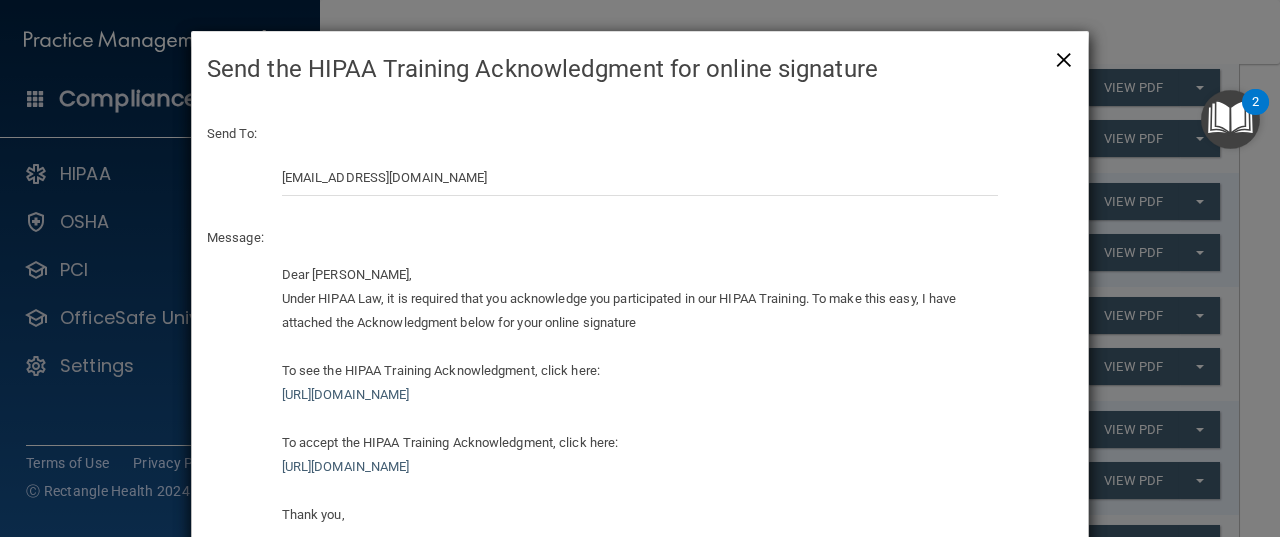 click on "×" at bounding box center [1064, 57] 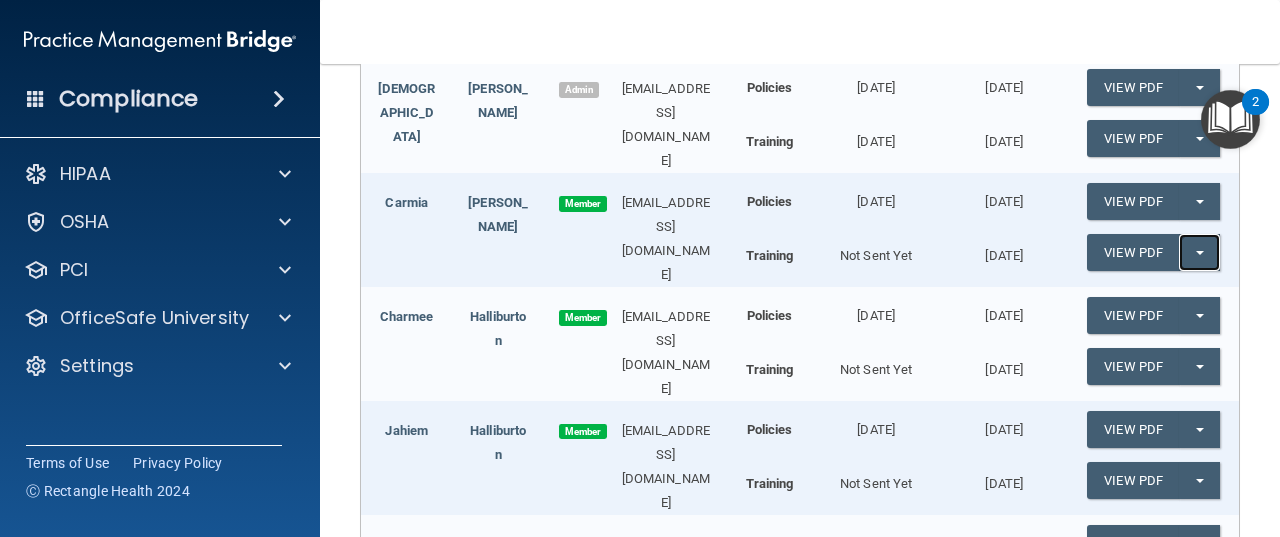 click on "Split button!" at bounding box center (1199, 252) 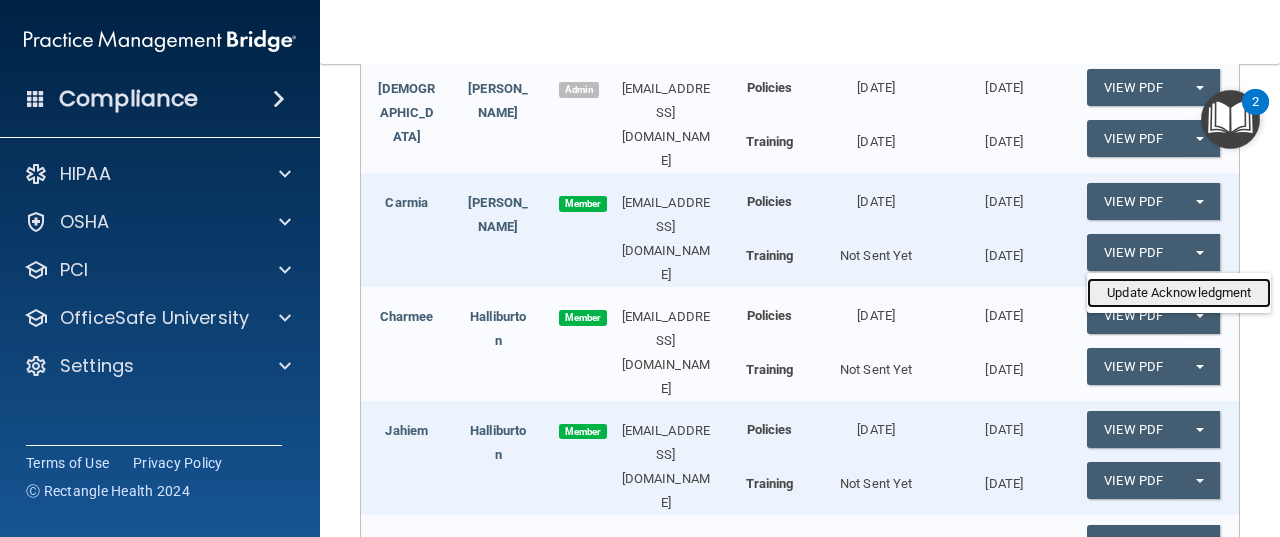 click on "Update Acknowledgment" at bounding box center [1179, 293] 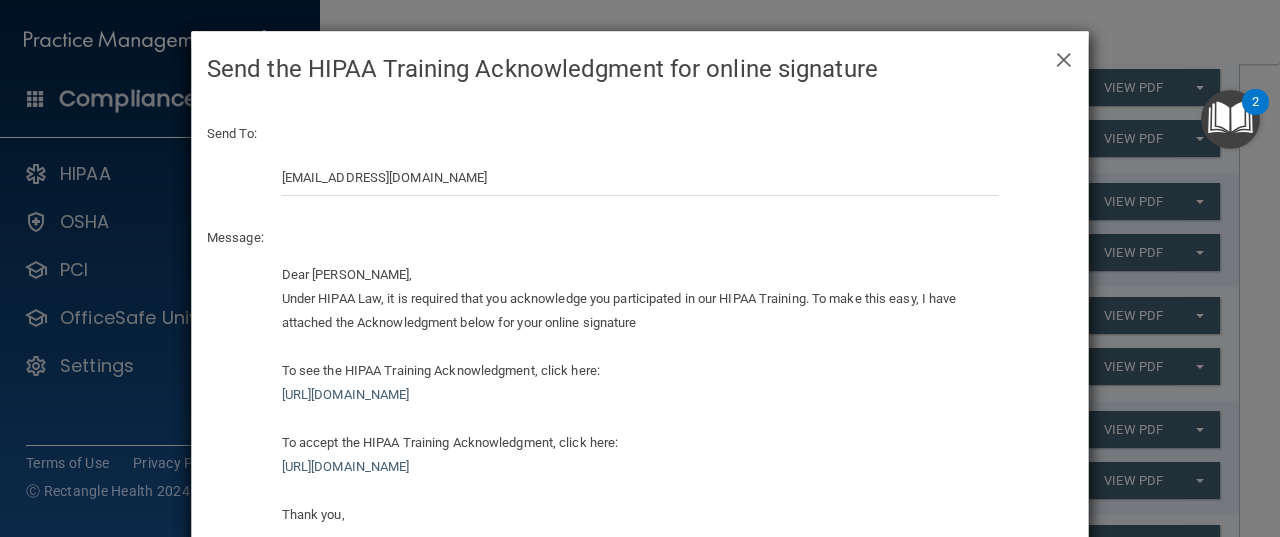 scroll, scrollTop: 166, scrollLeft: 0, axis: vertical 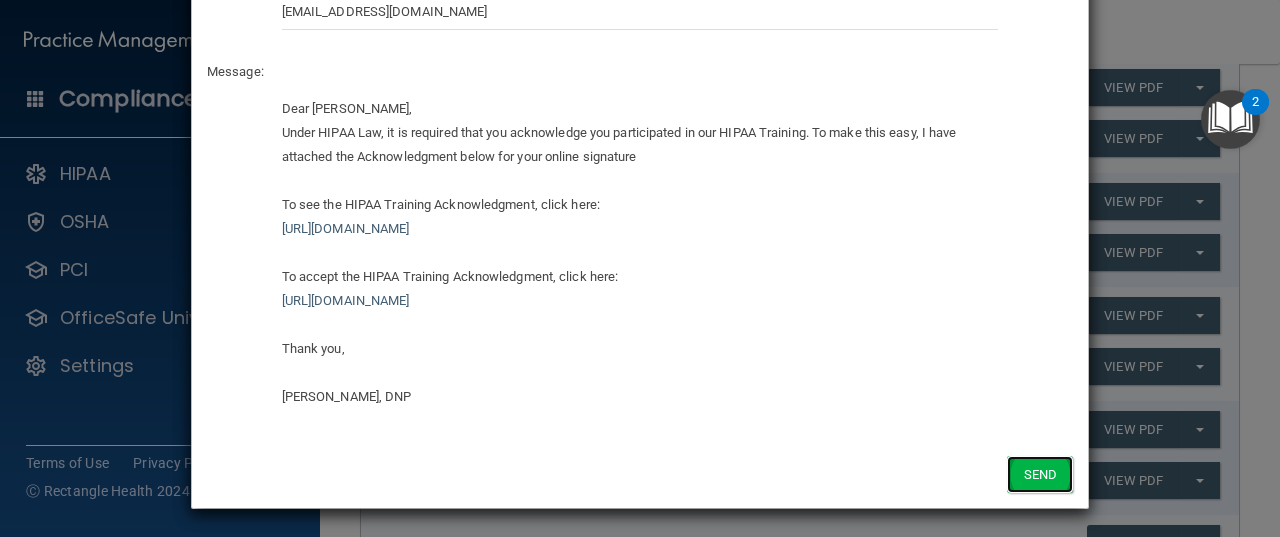 click on "Send" at bounding box center [1040, 474] 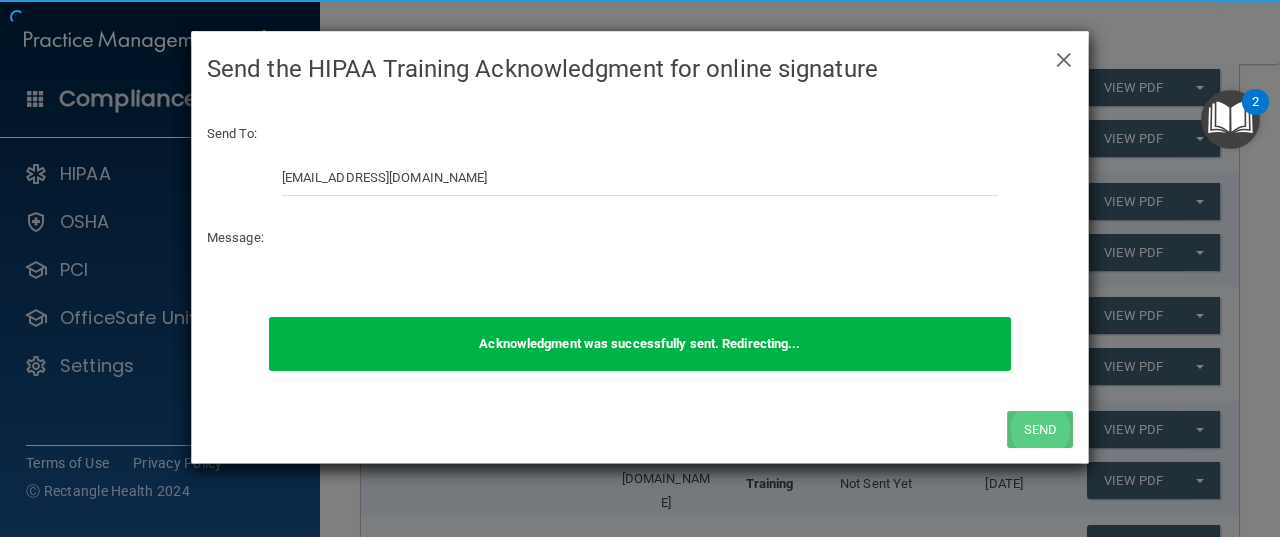 scroll, scrollTop: 0, scrollLeft: 0, axis: both 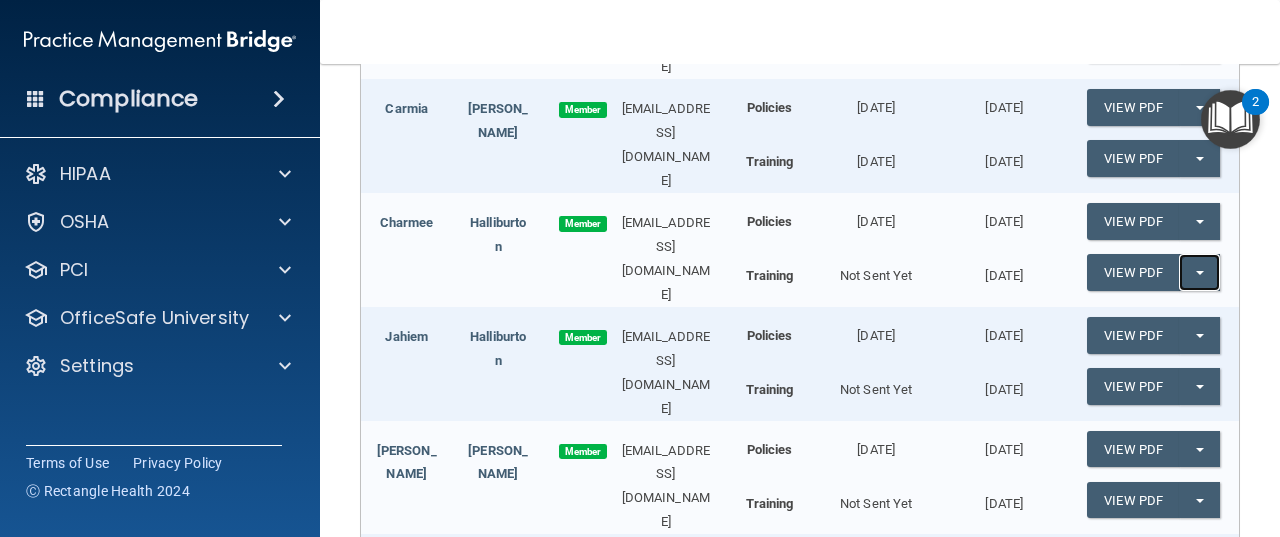 click on "Split button!" at bounding box center (1199, 272) 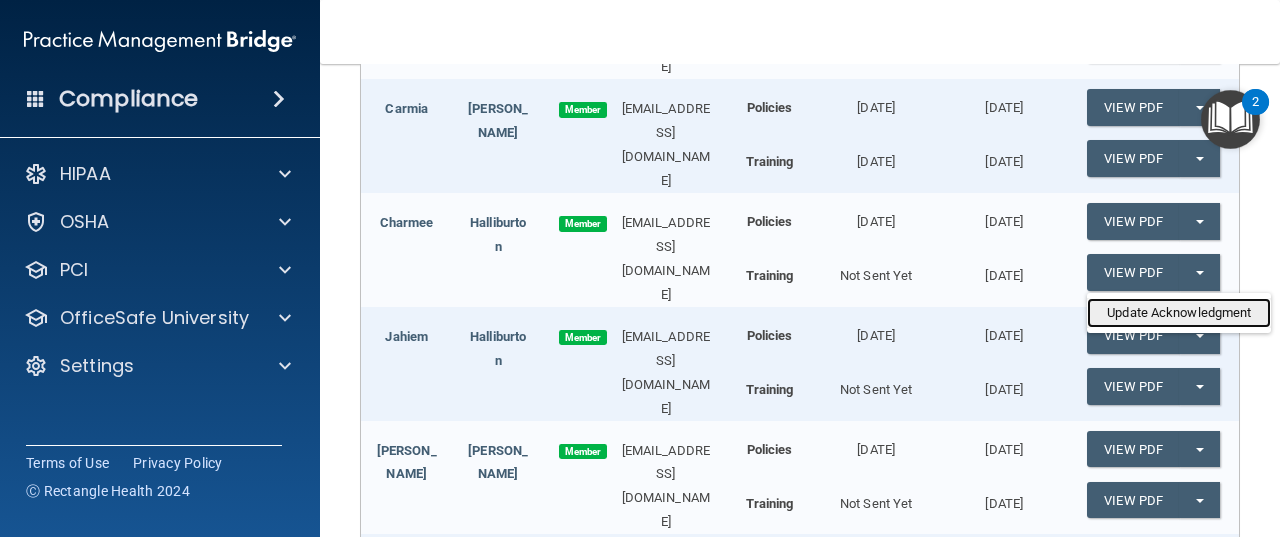click on "Update Acknowledgment" at bounding box center [1179, 313] 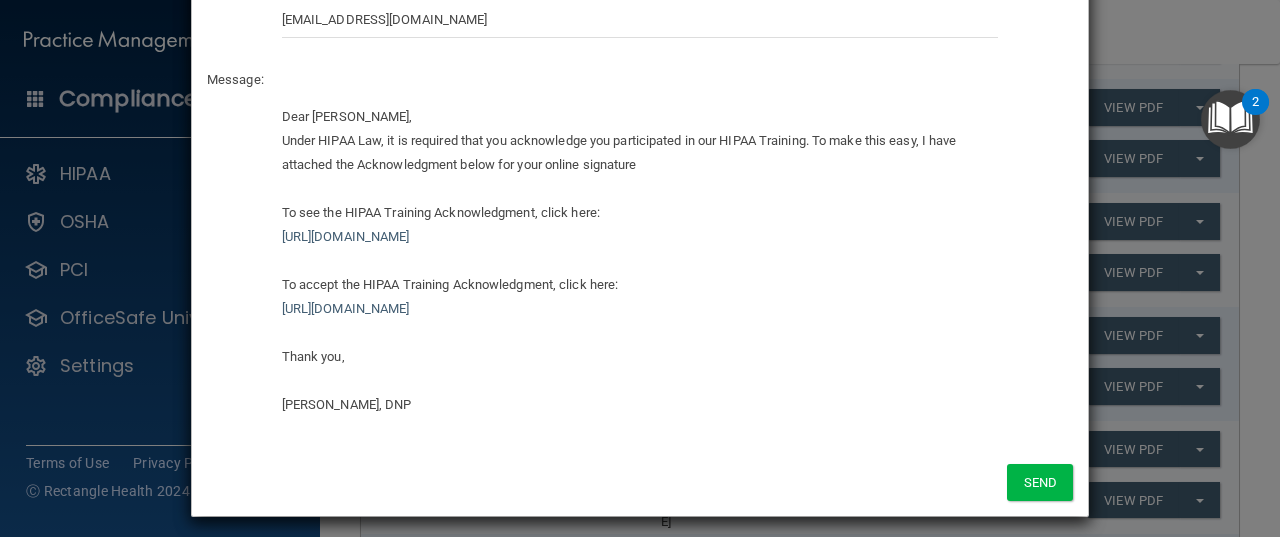 scroll, scrollTop: 166, scrollLeft: 0, axis: vertical 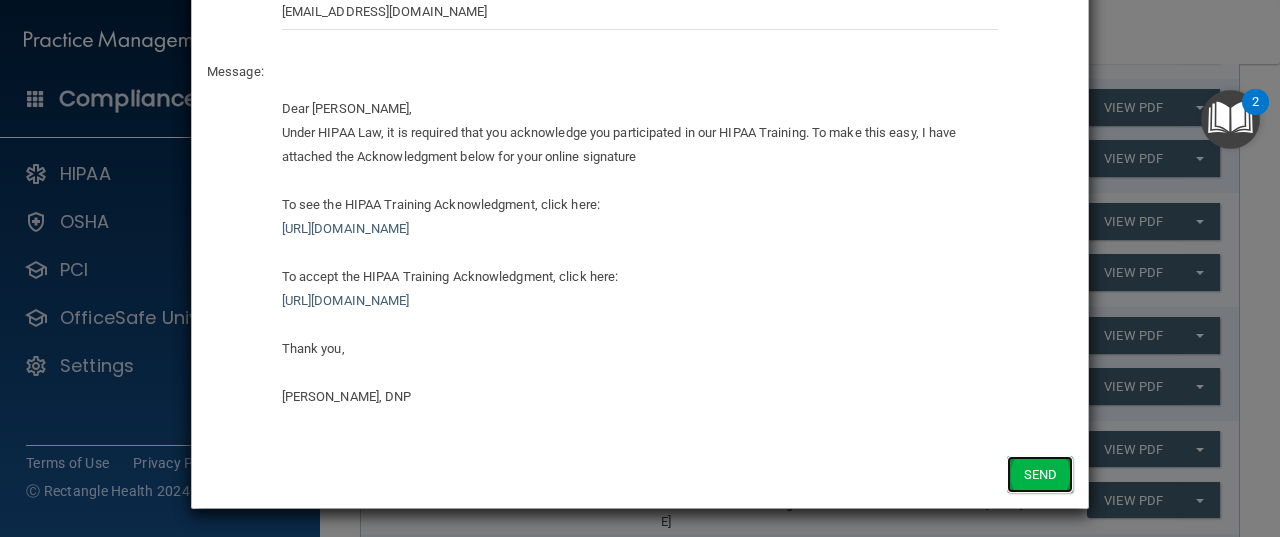 click on "Send" at bounding box center (1040, 474) 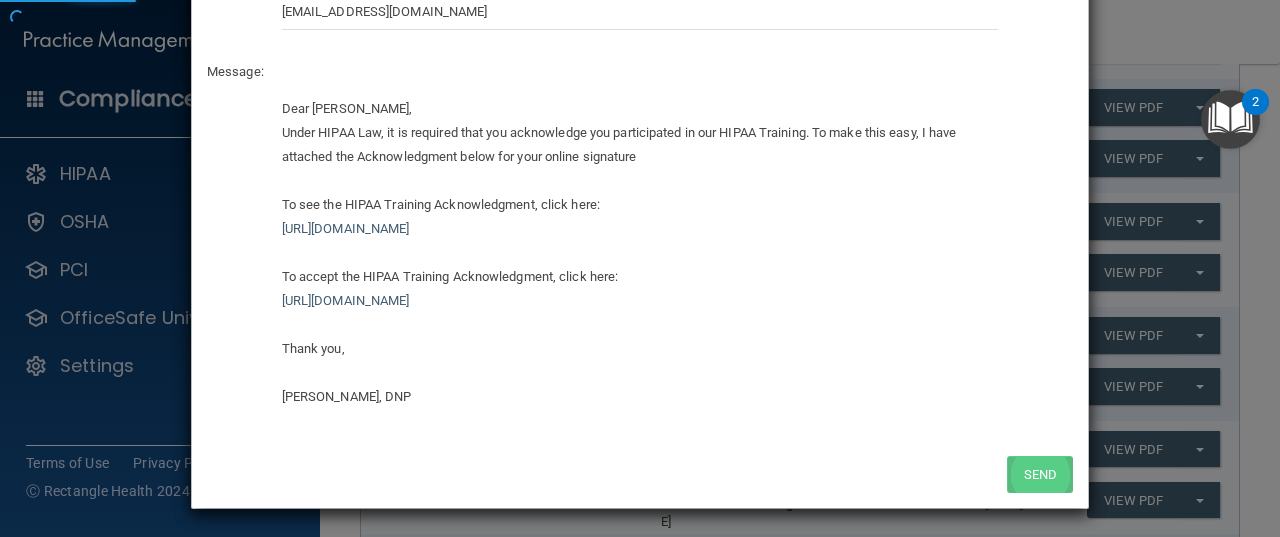 scroll, scrollTop: 0, scrollLeft: 0, axis: both 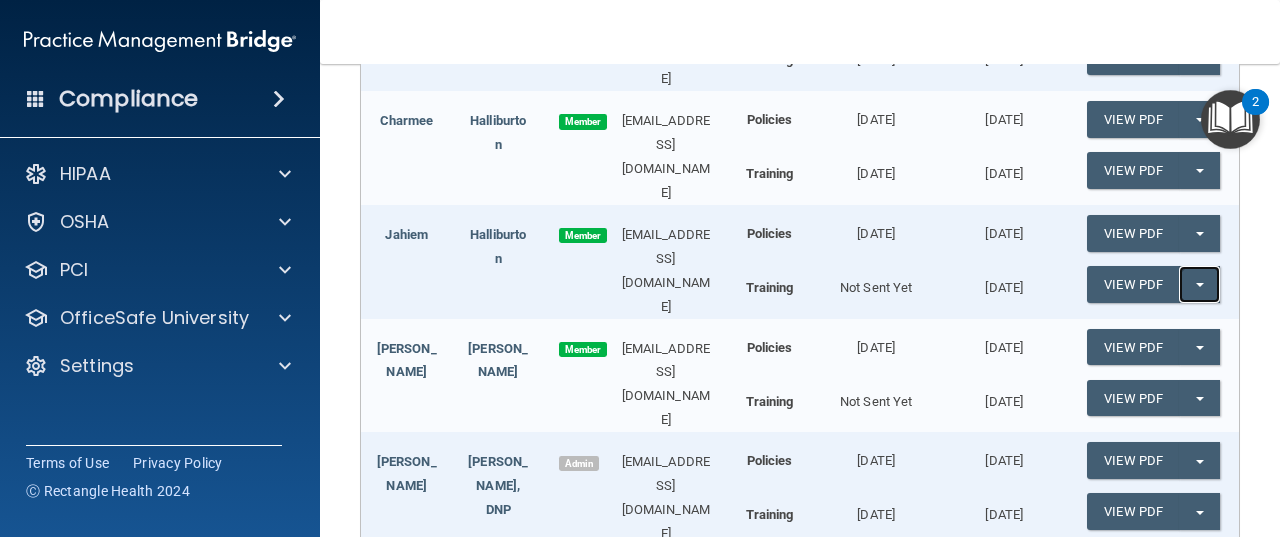 click on "Split button!" at bounding box center [1199, 284] 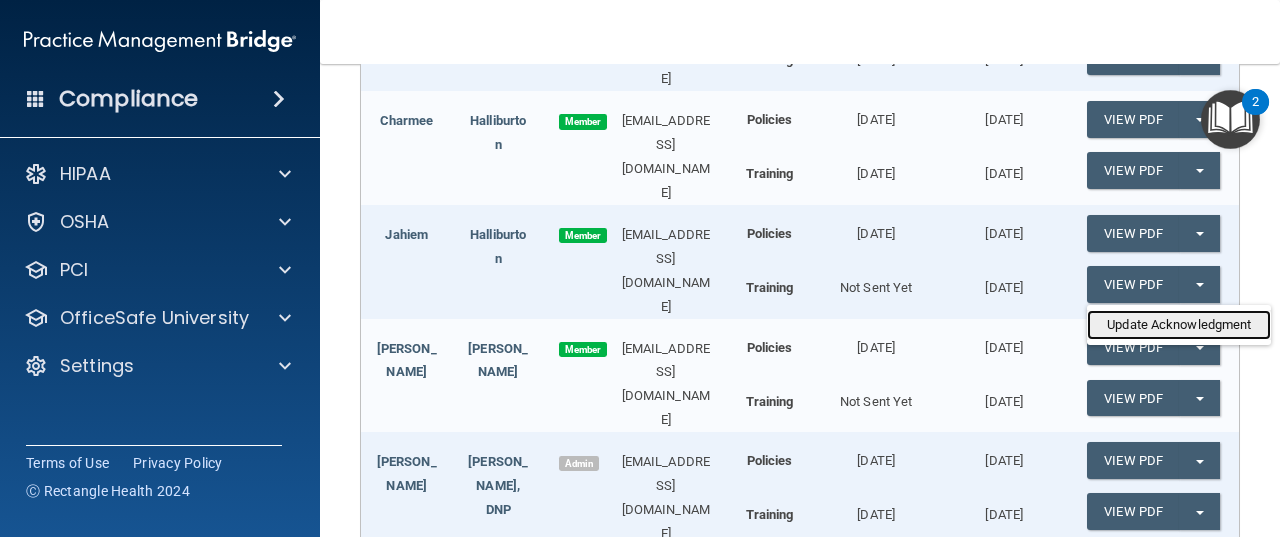 click on "Update Acknowledgment" at bounding box center (1179, 325) 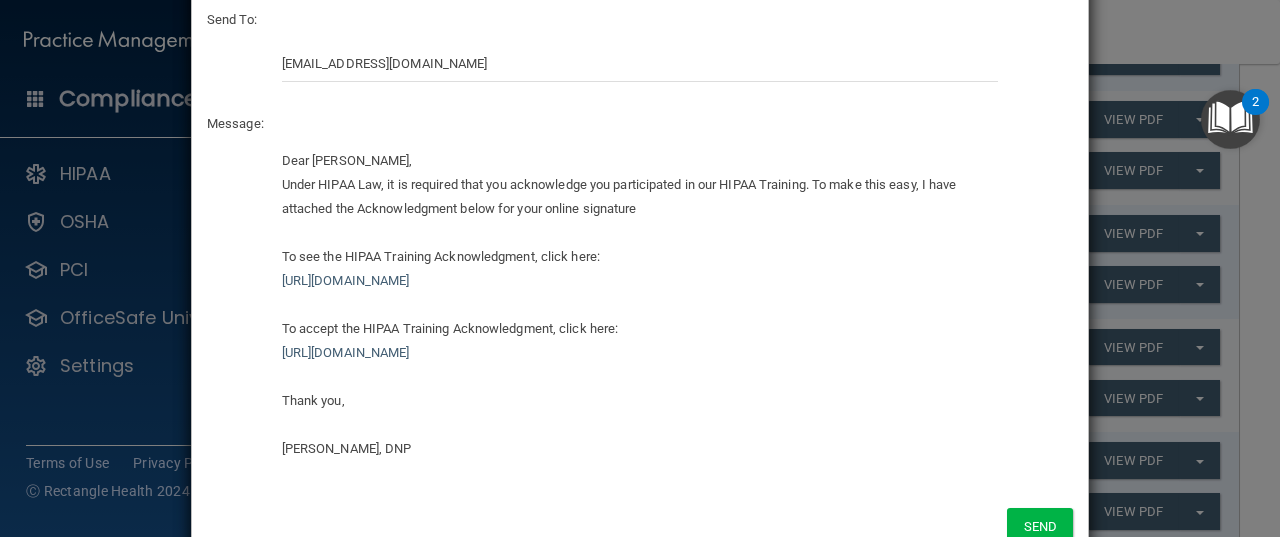 scroll, scrollTop: 149, scrollLeft: 0, axis: vertical 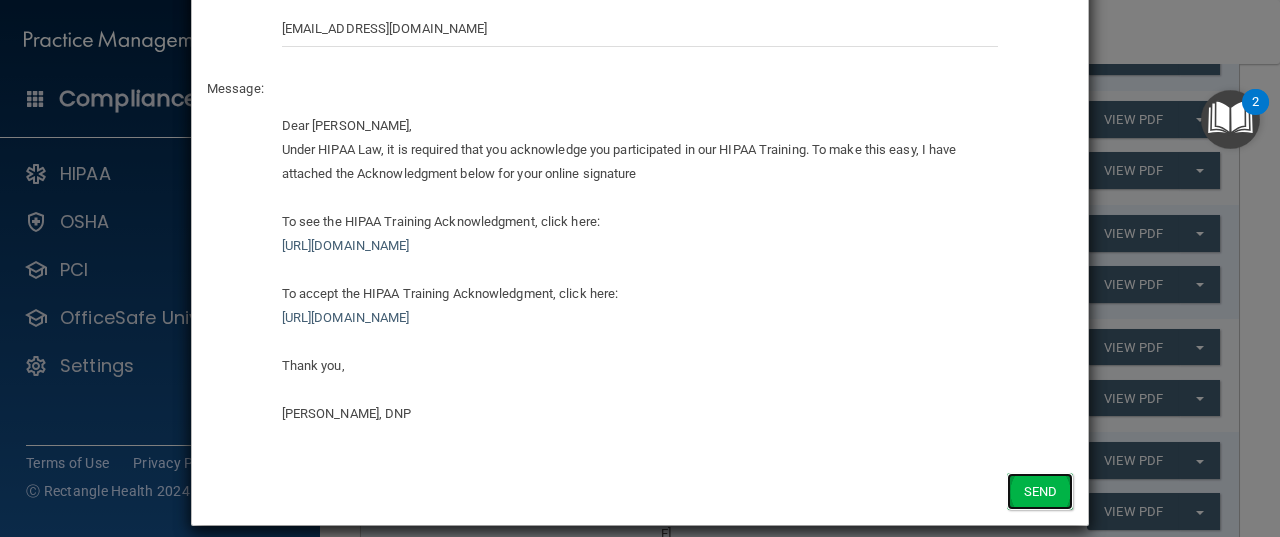 click on "Send" at bounding box center [1040, 491] 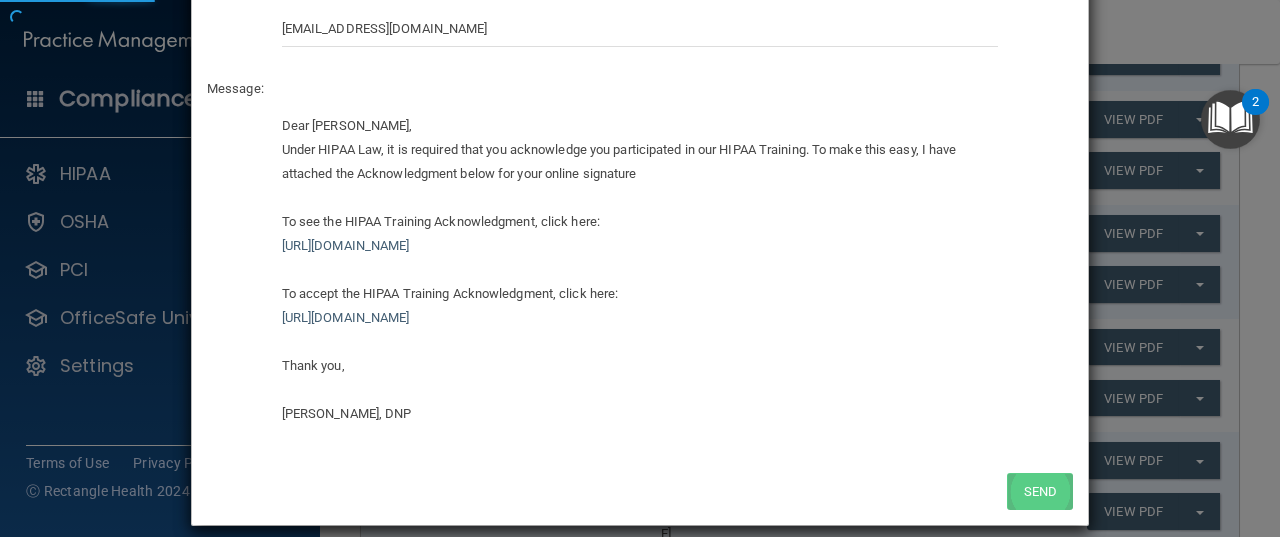 scroll, scrollTop: 0, scrollLeft: 0, axis: both 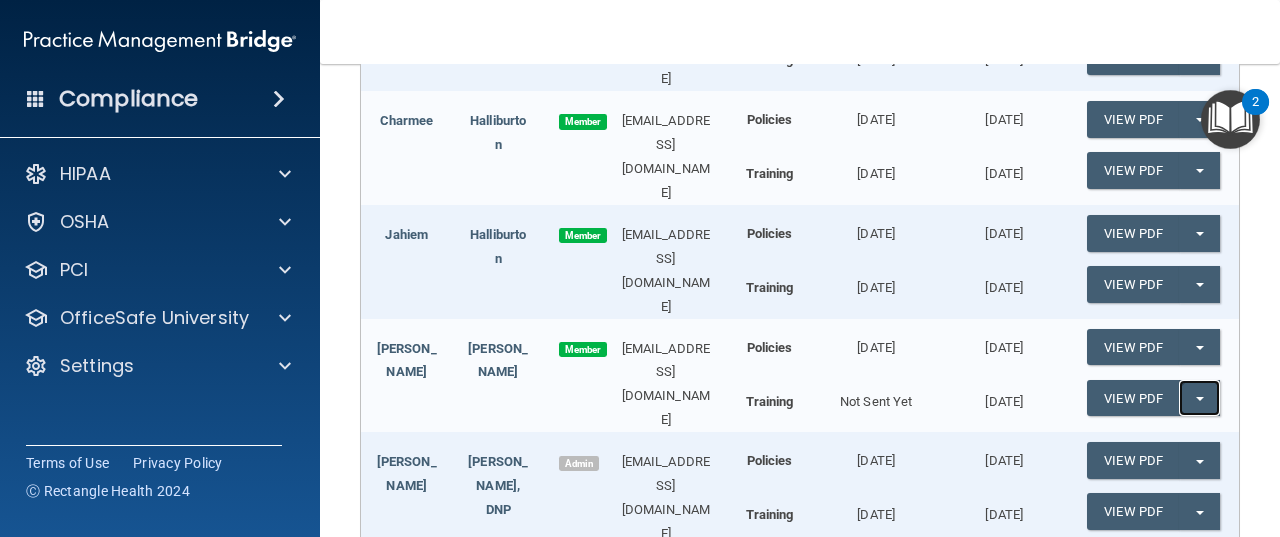 click on "Split button!" at bounding box center [1199, 398] 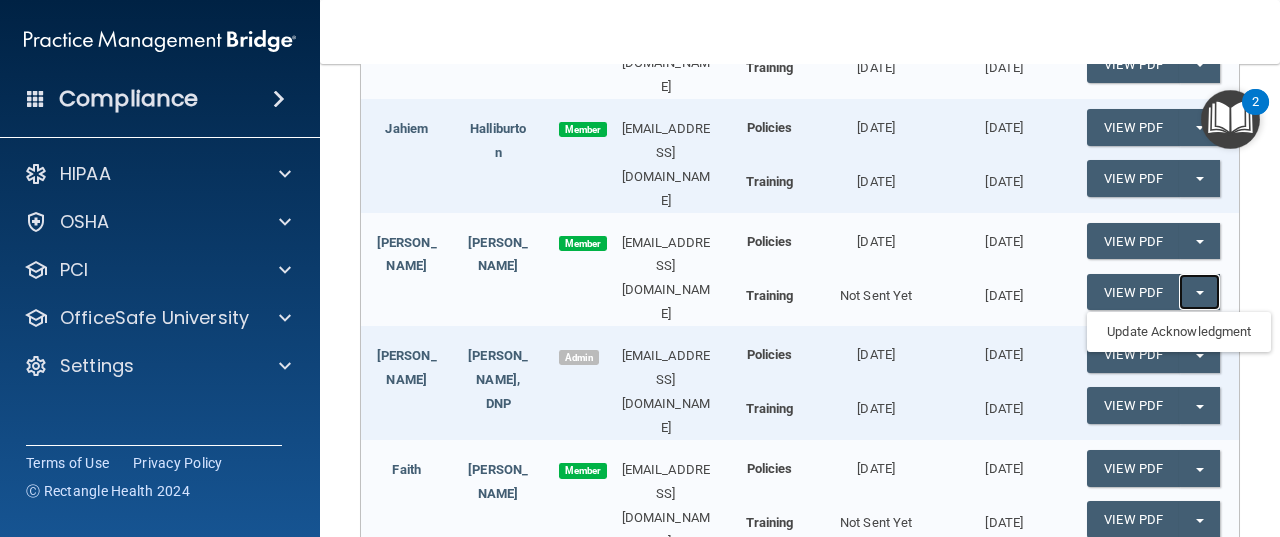 scroll, scrollTop: 678, scrollLeft: 0, axis: vertical 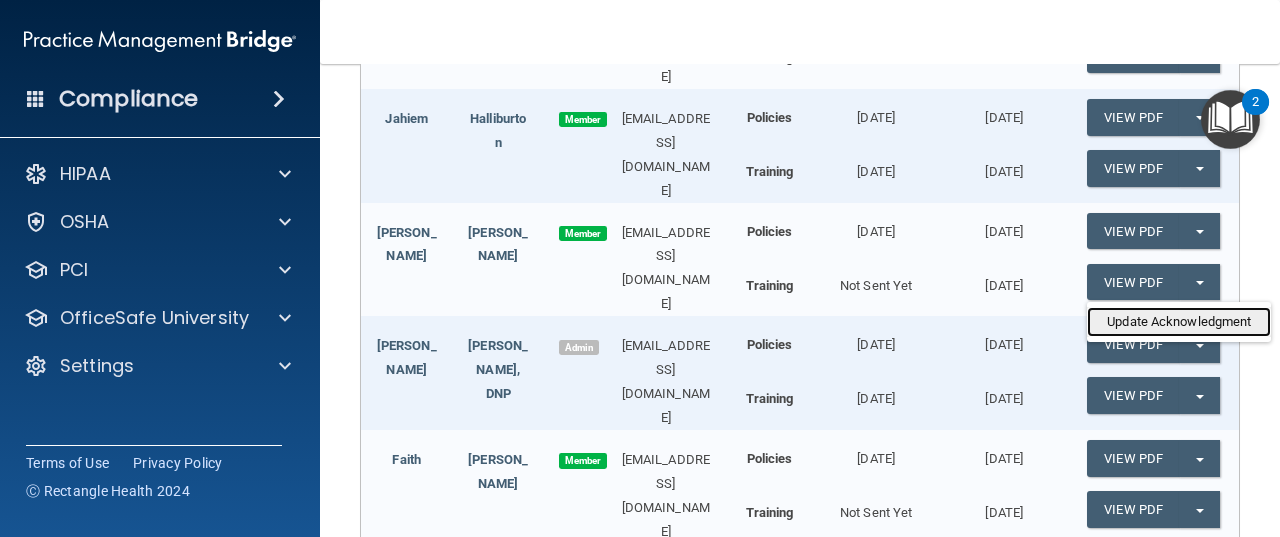 click on "Update Acknowledgment" at bounding box center (1179, 322) 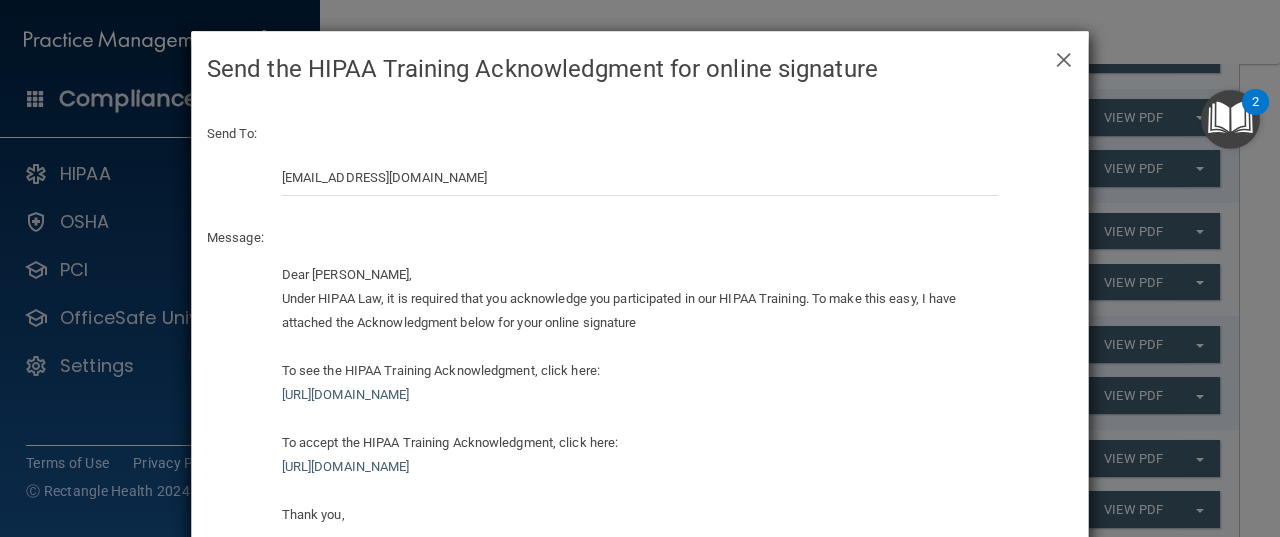 scroll, scrollTop: 166, scrollLeft: 0, axis: vertical 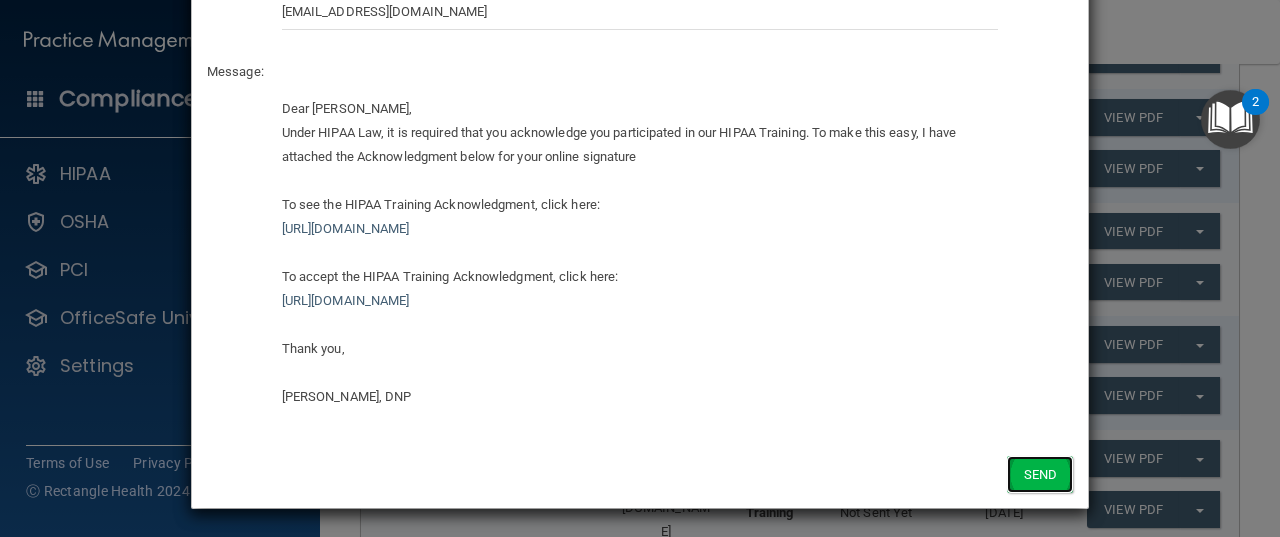 click on "Send" at bounding box center [1040, 474] 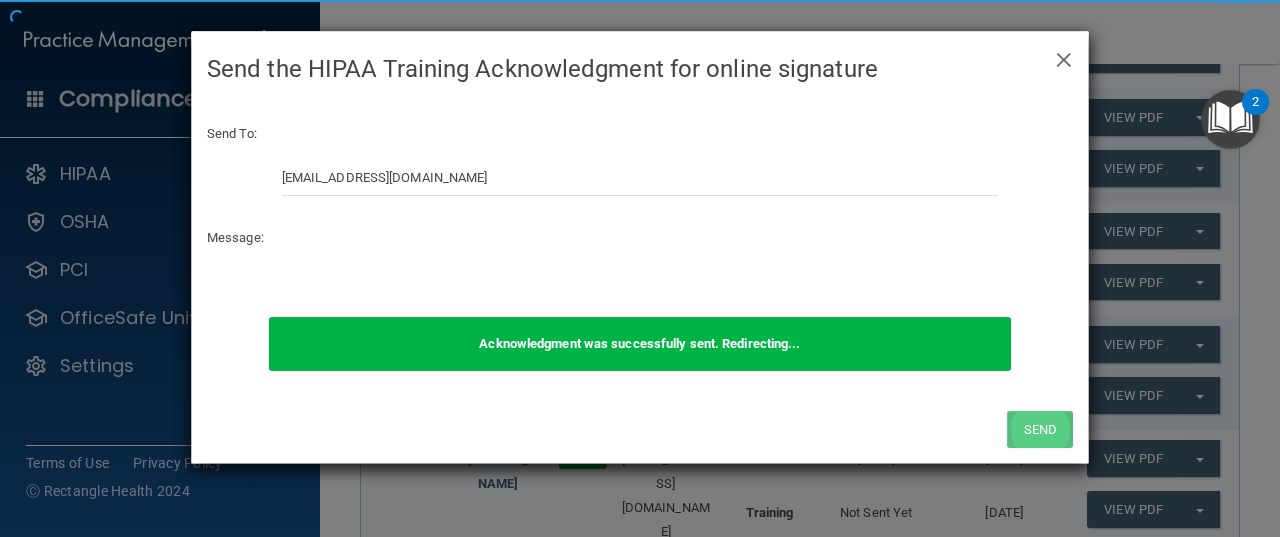 scroll, scrollTop: 0, scrollLeft: 0, axis: both 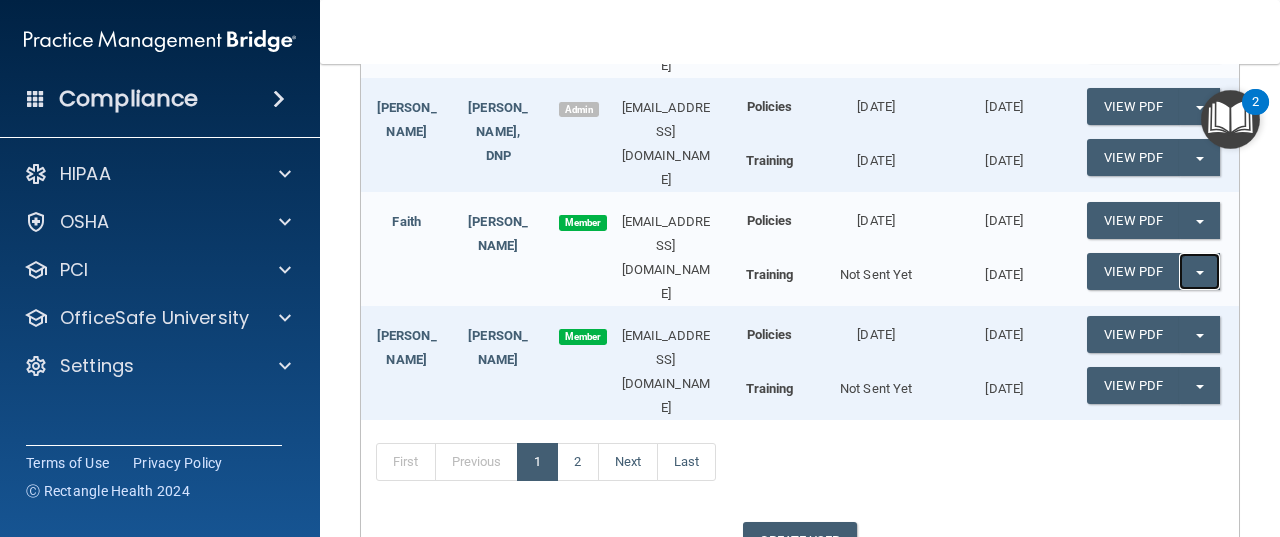 click at bounding box center (1200, 273) 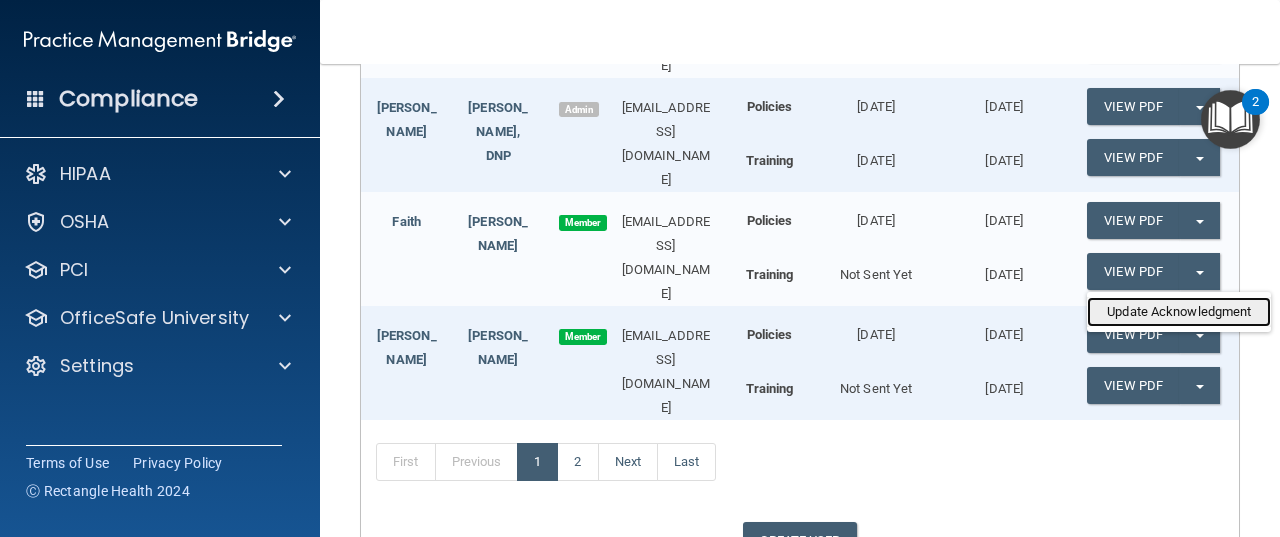 click on "Update Acknowledgment" at bounding box center [1179, 312] 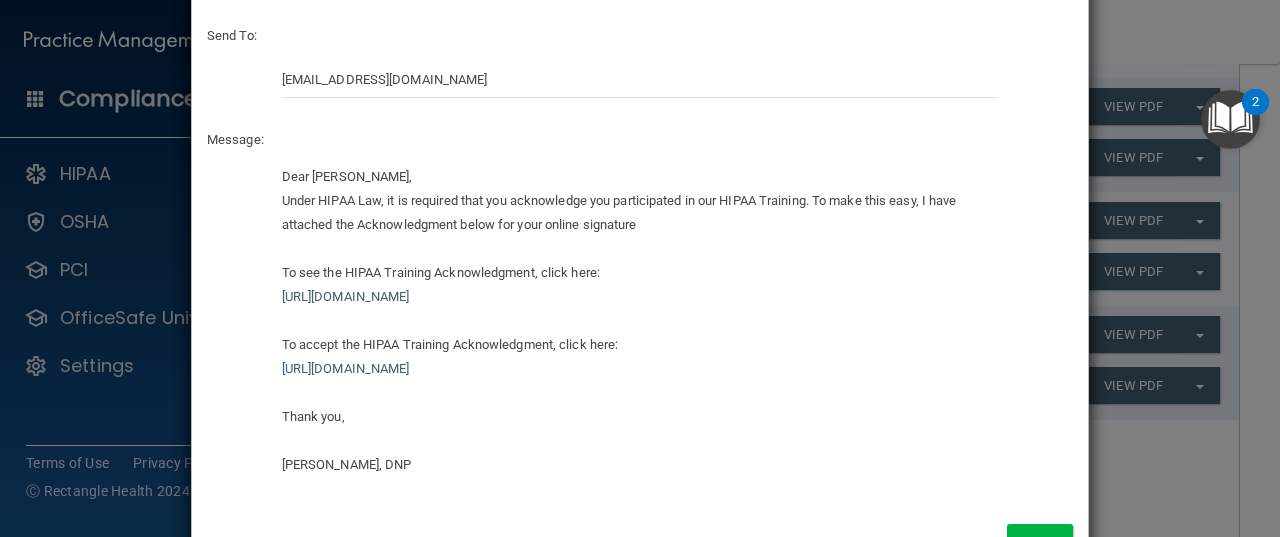 scroll, scrollTop: 166, scrollLeft: 0, axis: vertical 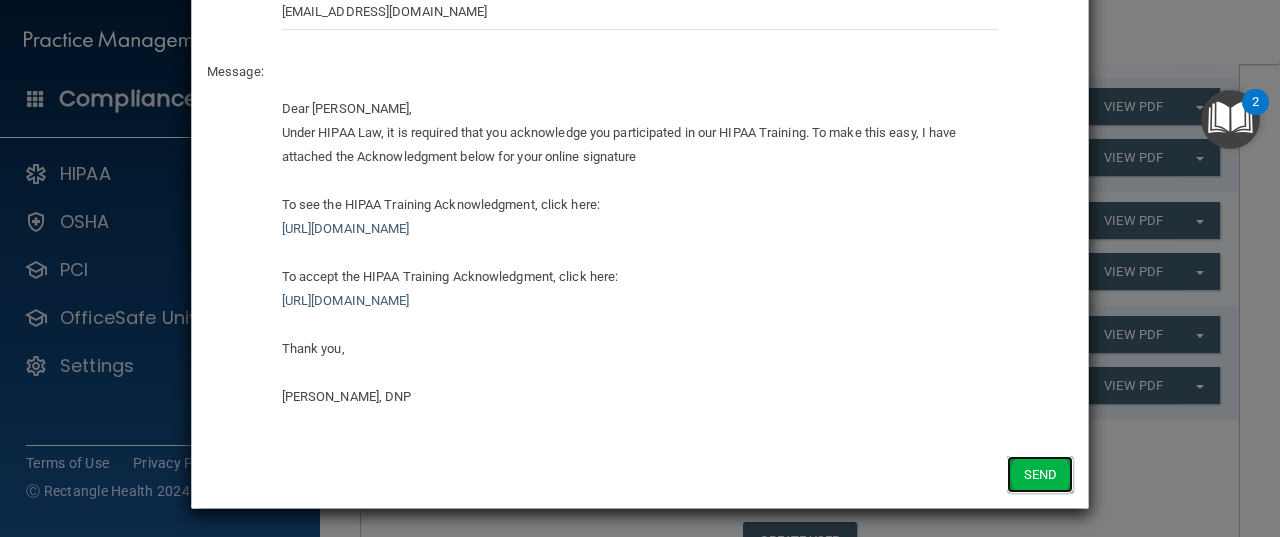 click on "Send" at bounding box center [1040, 474] 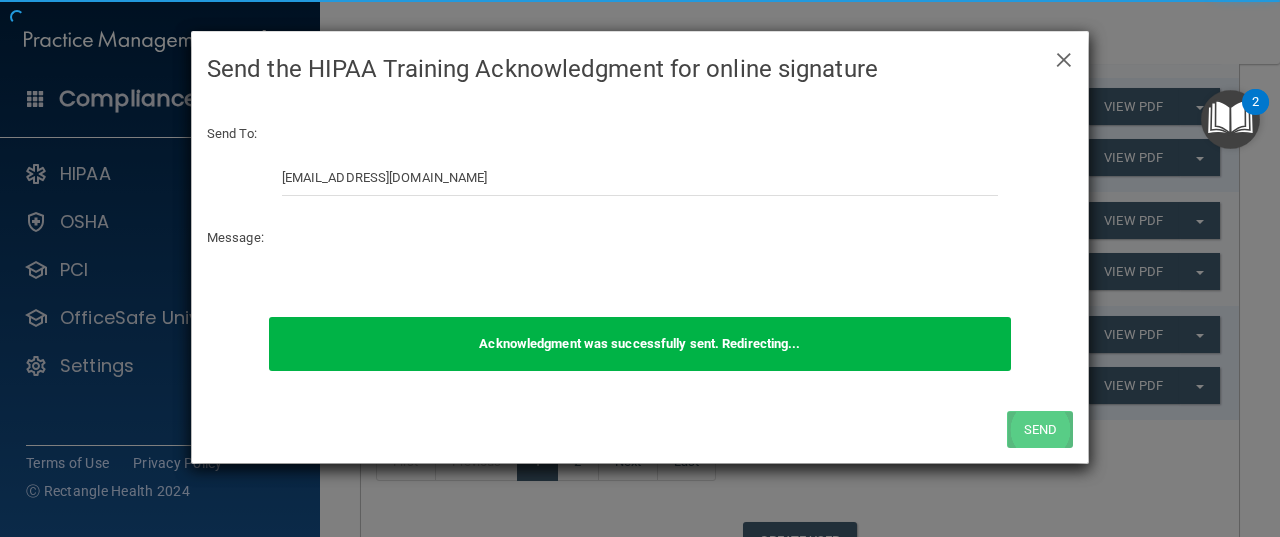 scroll, scrollTop: 0, scrollLeft: 0, axis: both 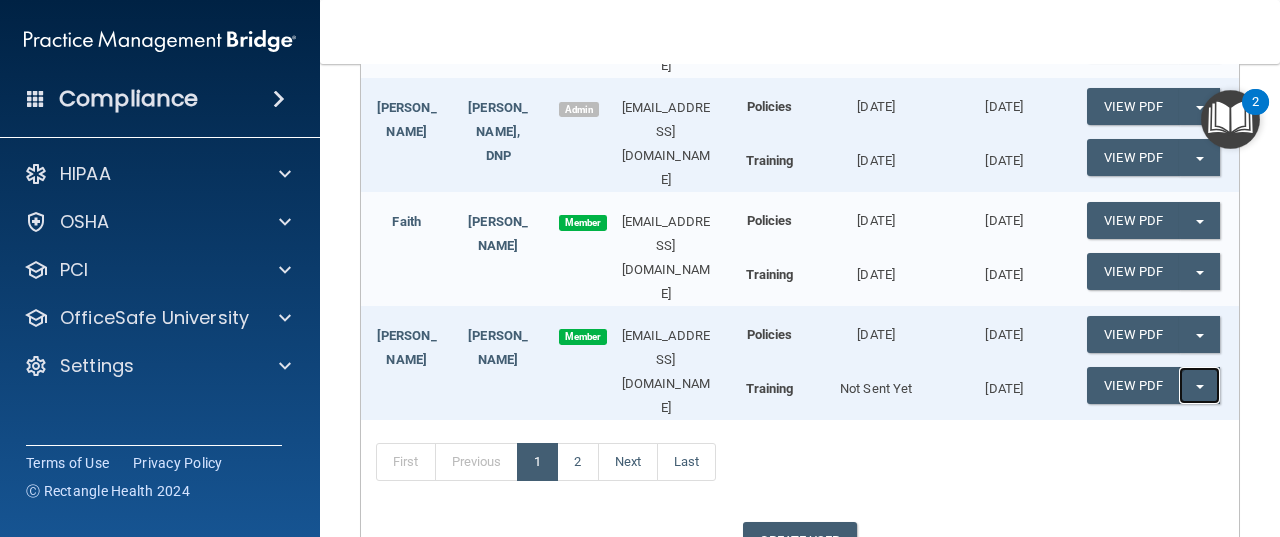 click on "Split button!" at bounding box center [1199, 385] 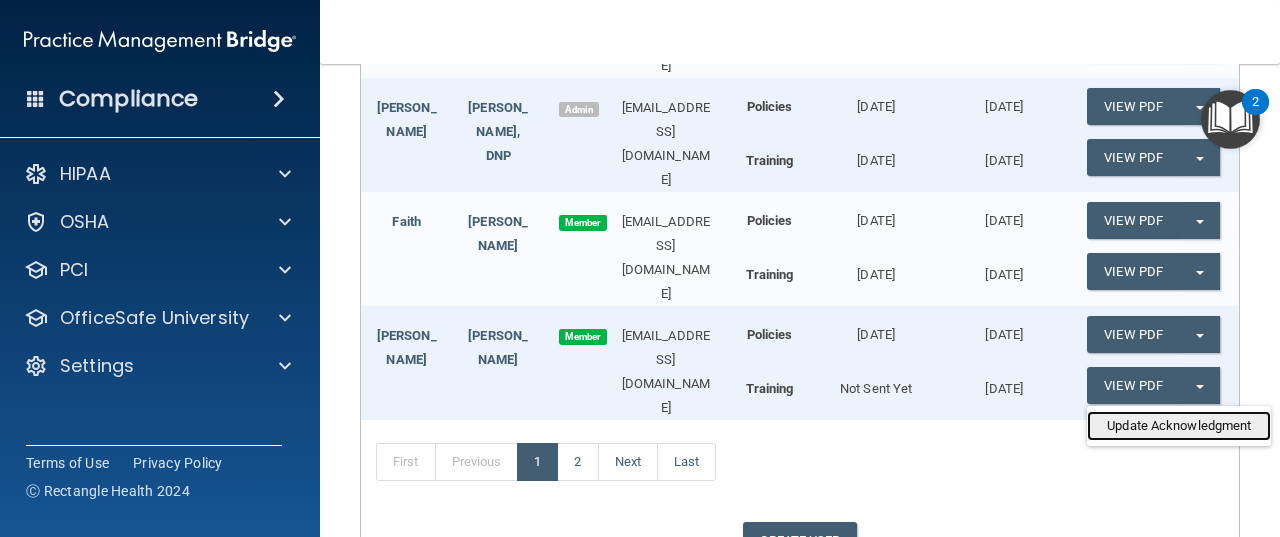 click on "Update Acknowledgment" at bounding box center [1179, 426] 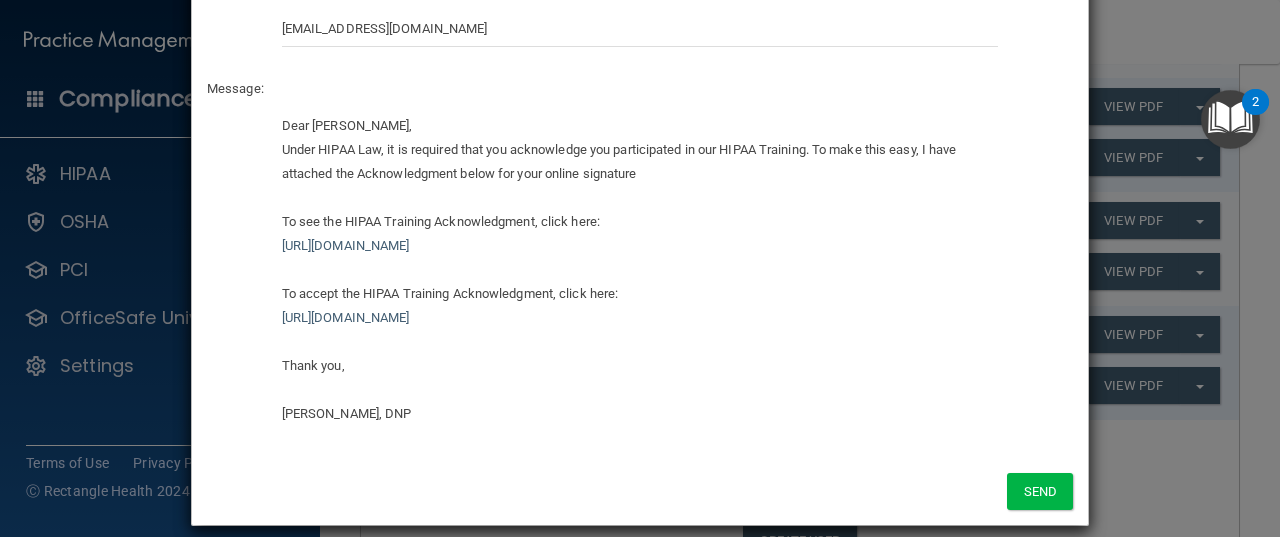 scroll, scrollTop: 166, scrollLeft: 0, axis: vertical 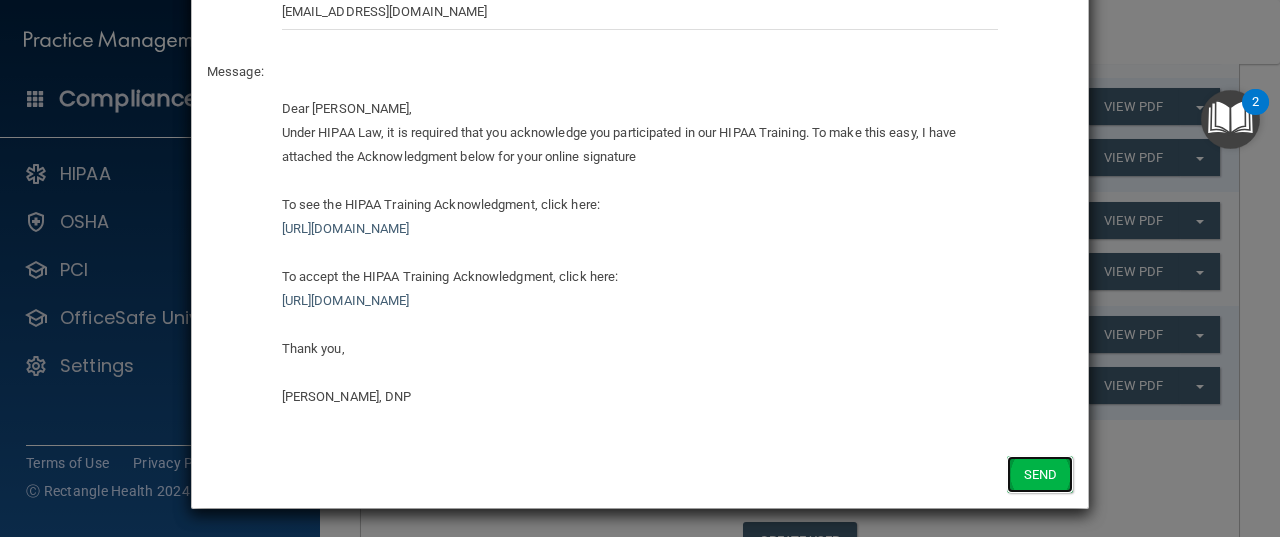 click on "Send" at bounding box center [1040, 474] 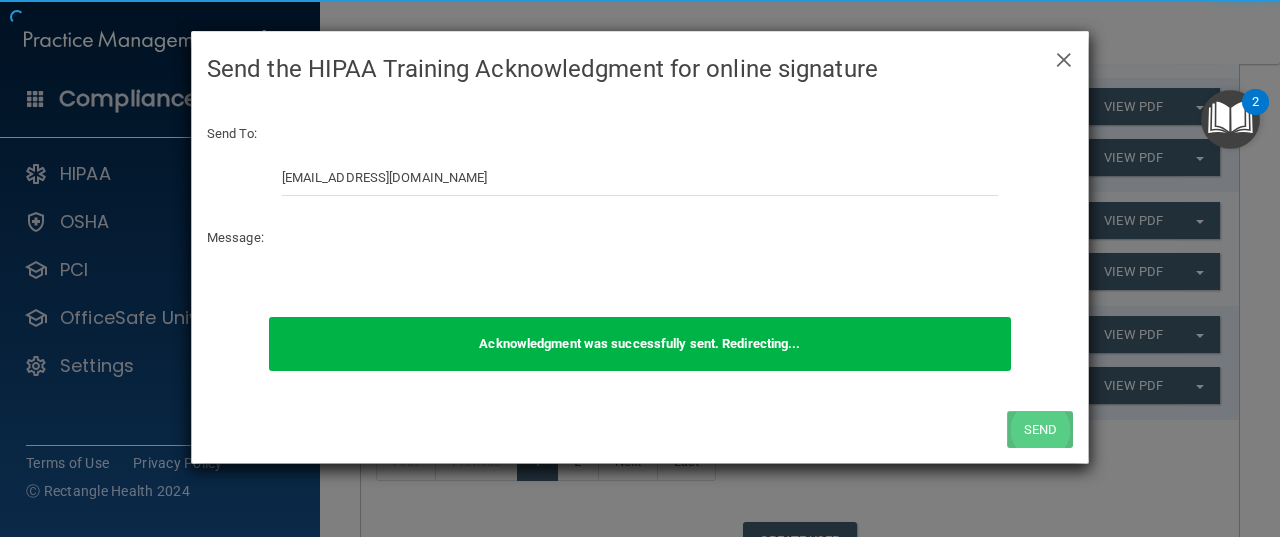 scroll, scrollTop: 0, scrollLeft: 0, axis: both 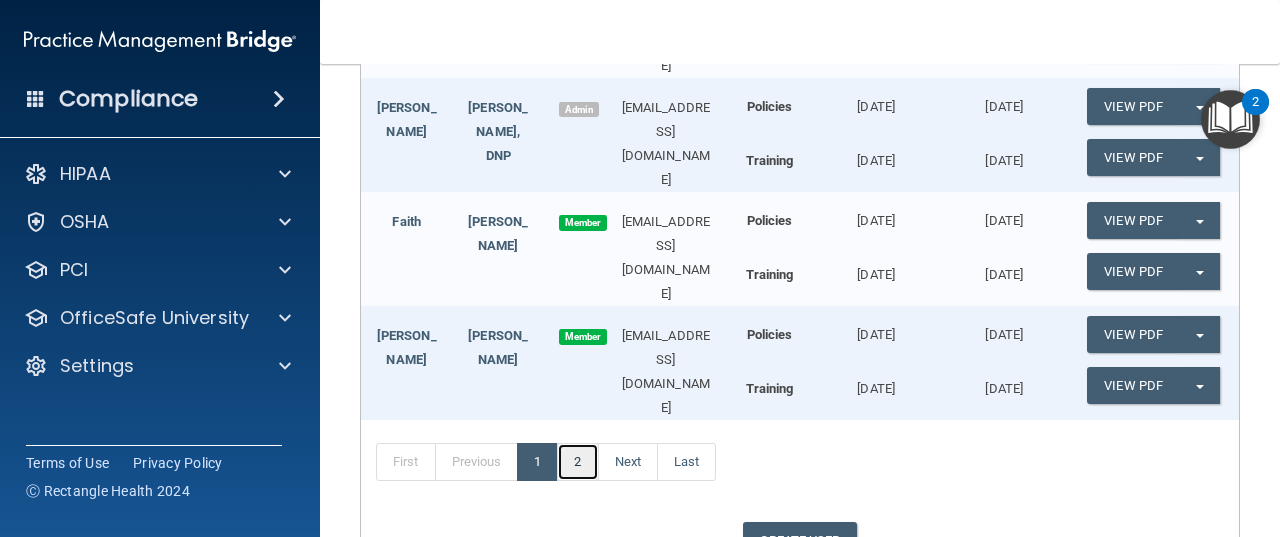 click on "2" at bounding box center (577, 462) 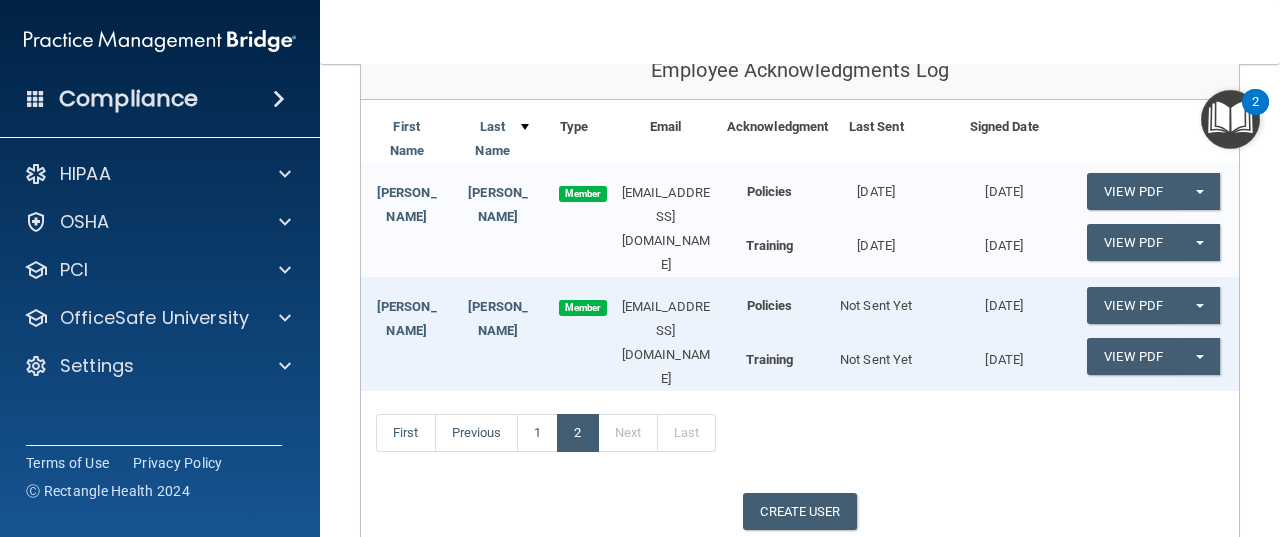 scroll, scrollTop: 261, scrollLeft: 0, axis: vertical 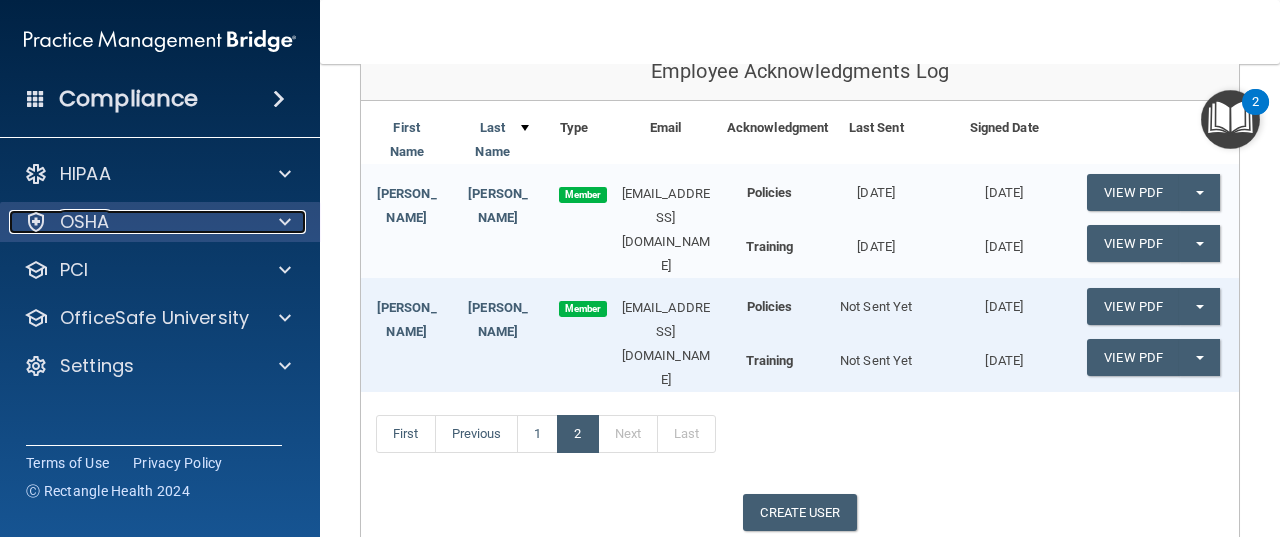 click at bounding box center [282, 222] 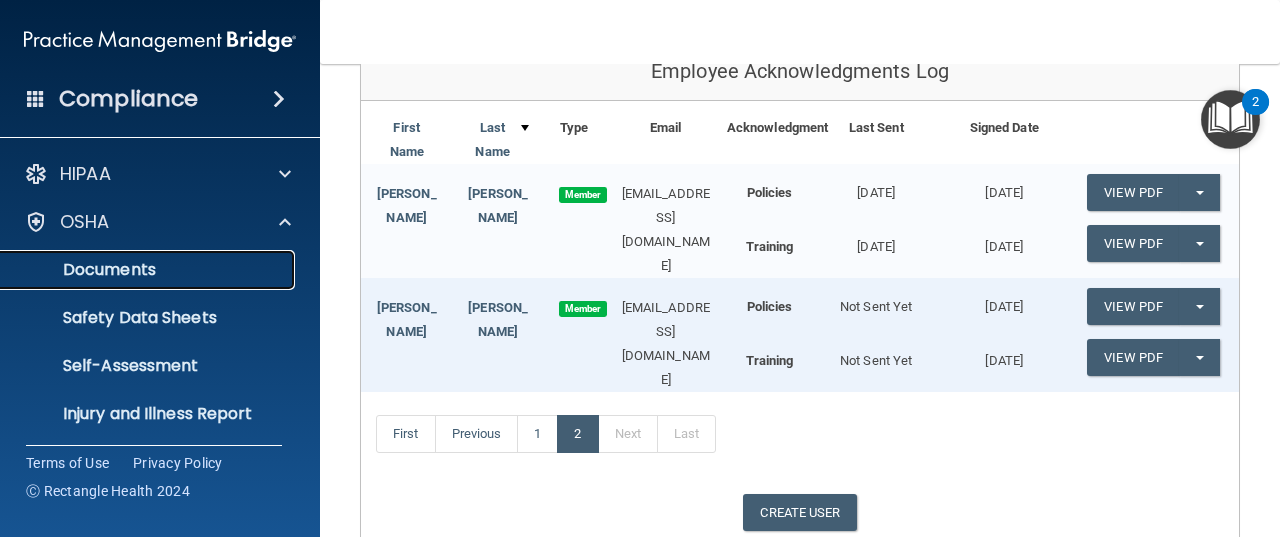 click on "Documents" at bounding box center (137, 270) 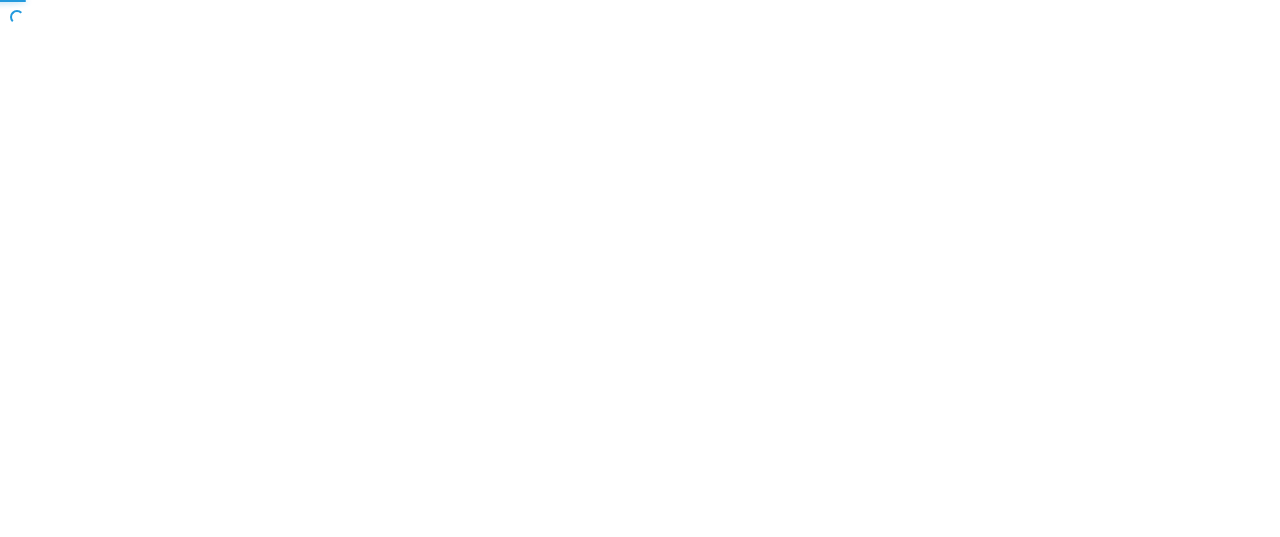 scroll, scrollTop: 0, scrollLeft: 0, axis: both 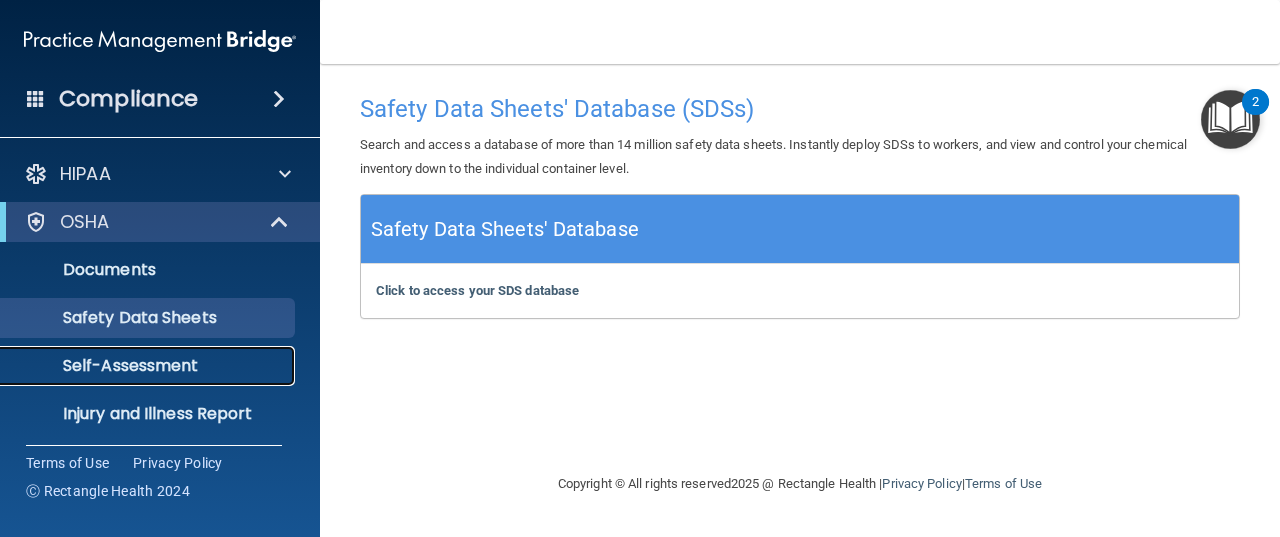 click on "Self-Assessment" at bounding box center (149, 366) 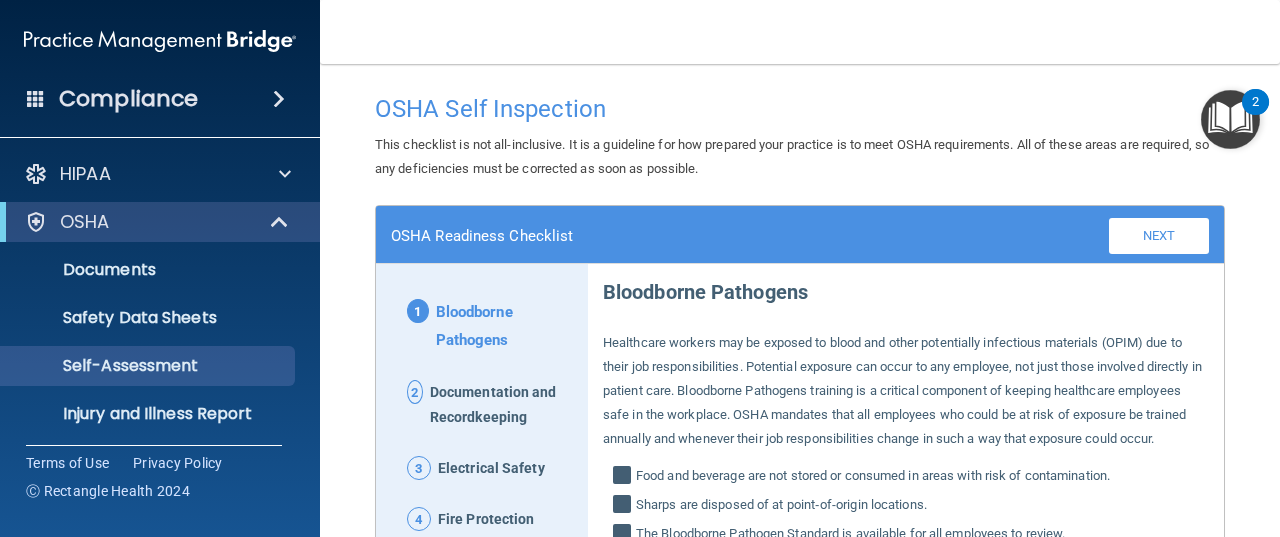 drag, startPoint x: 1277, startPoint y: 175, endPoint x: 881, endPoint y: 202, distance: 396.91937 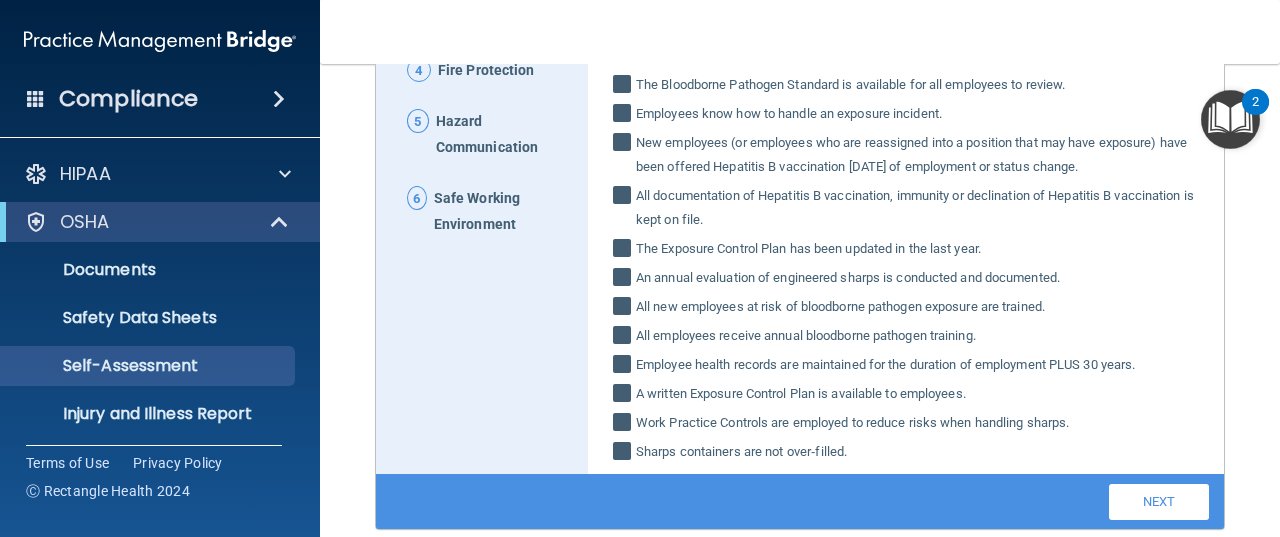 scroll, scrollTop: 446, scrollLeft: 0, axis: vertical 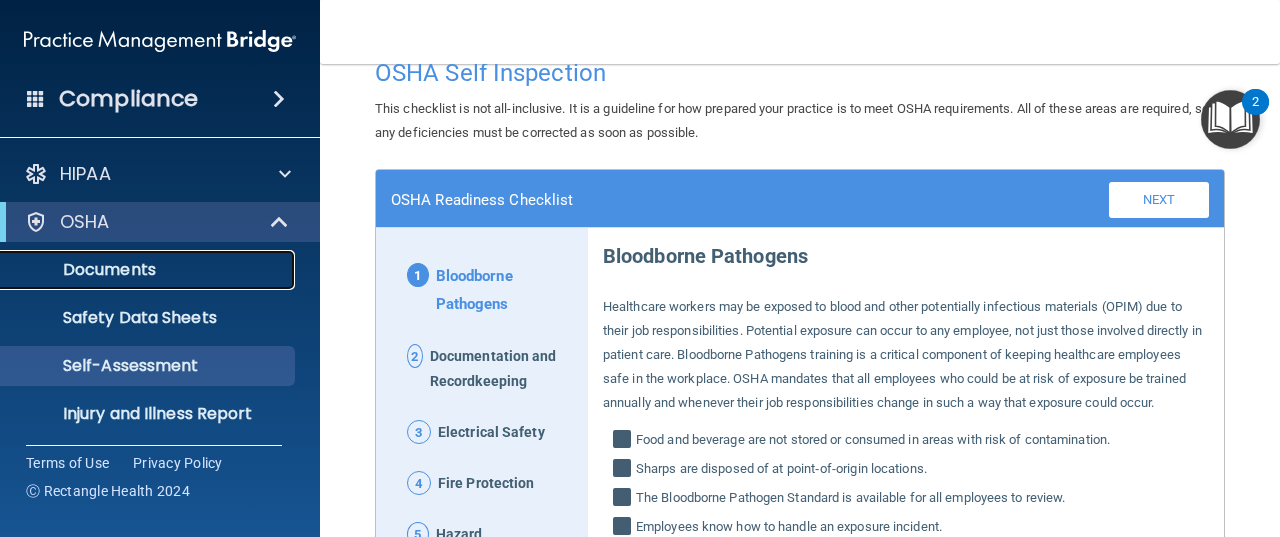click on "Documents" at bounding box center [137, 270] 